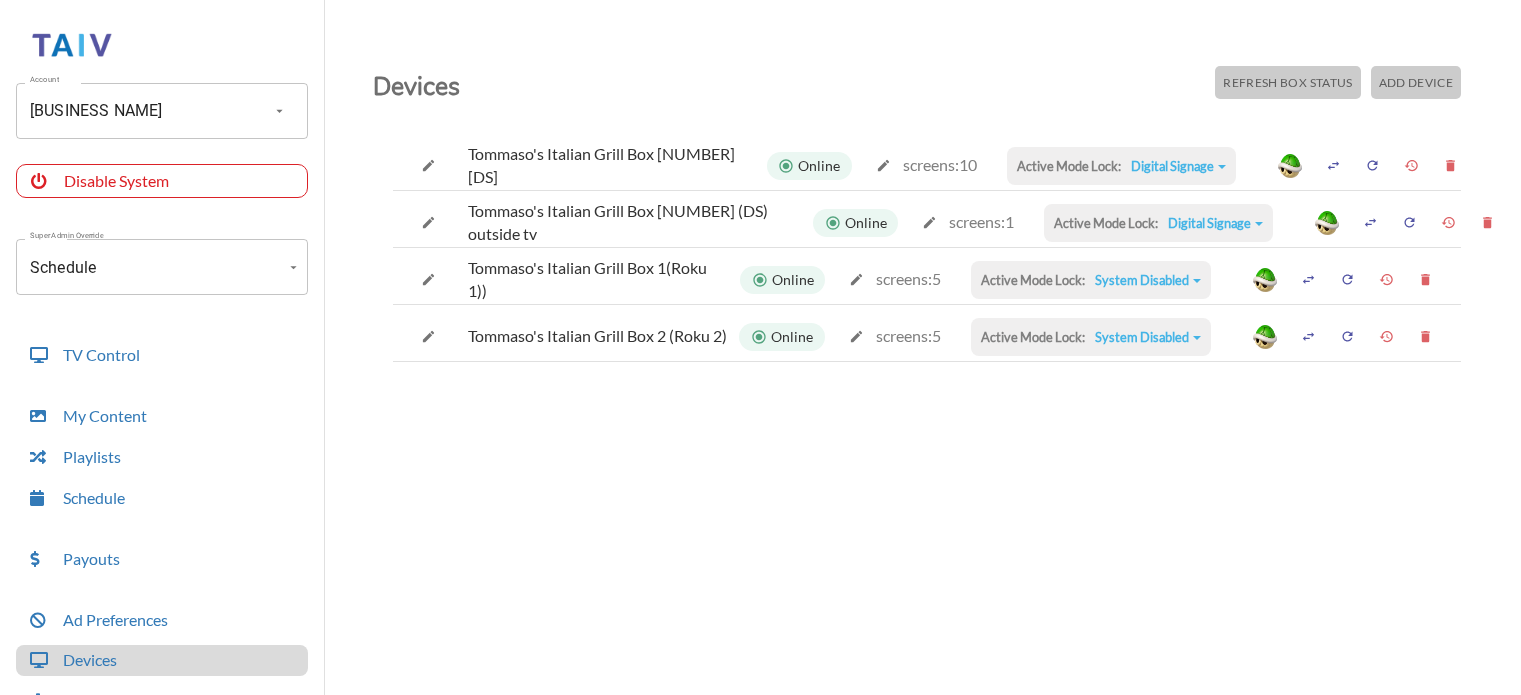 scroll, scrollTop: 0, scrollLeft: 0, axis: both 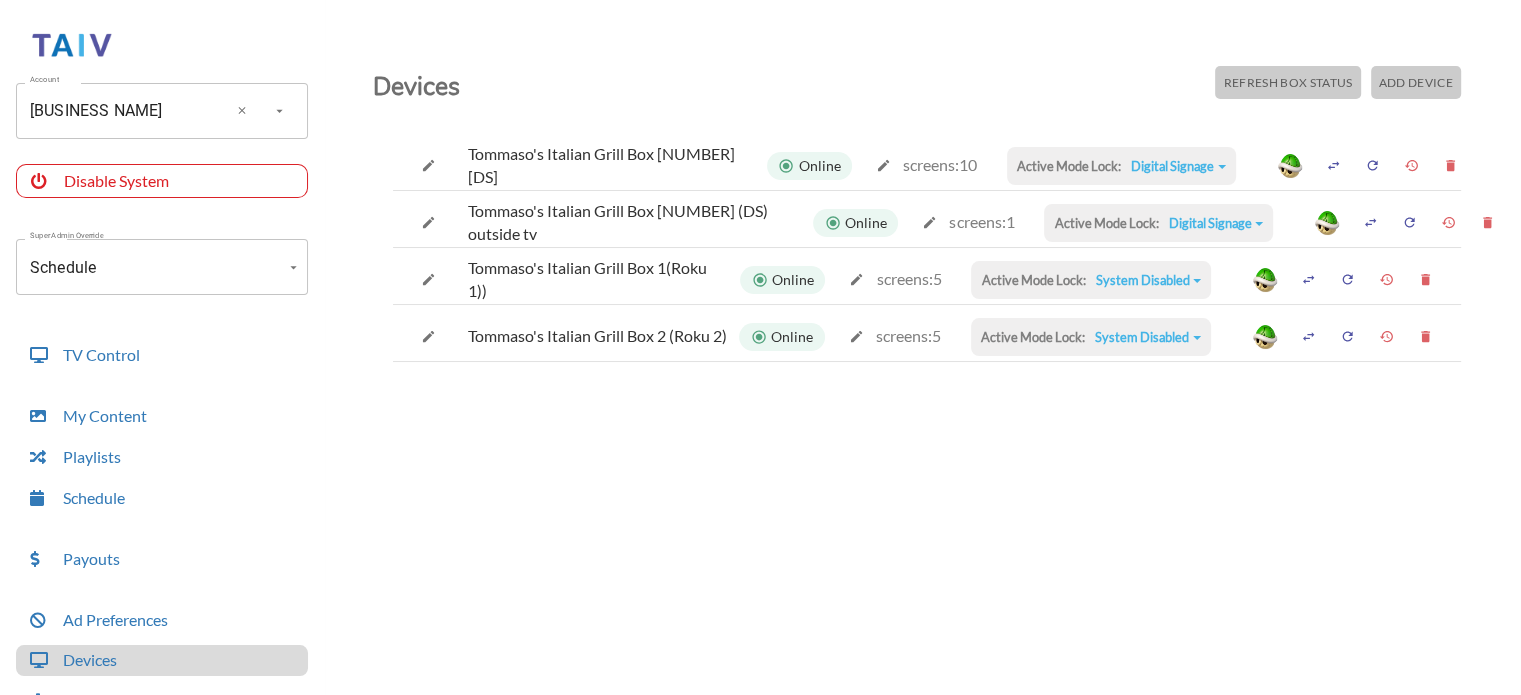click on "[BUSINESS NAME]" at bounding box center (134, 111) 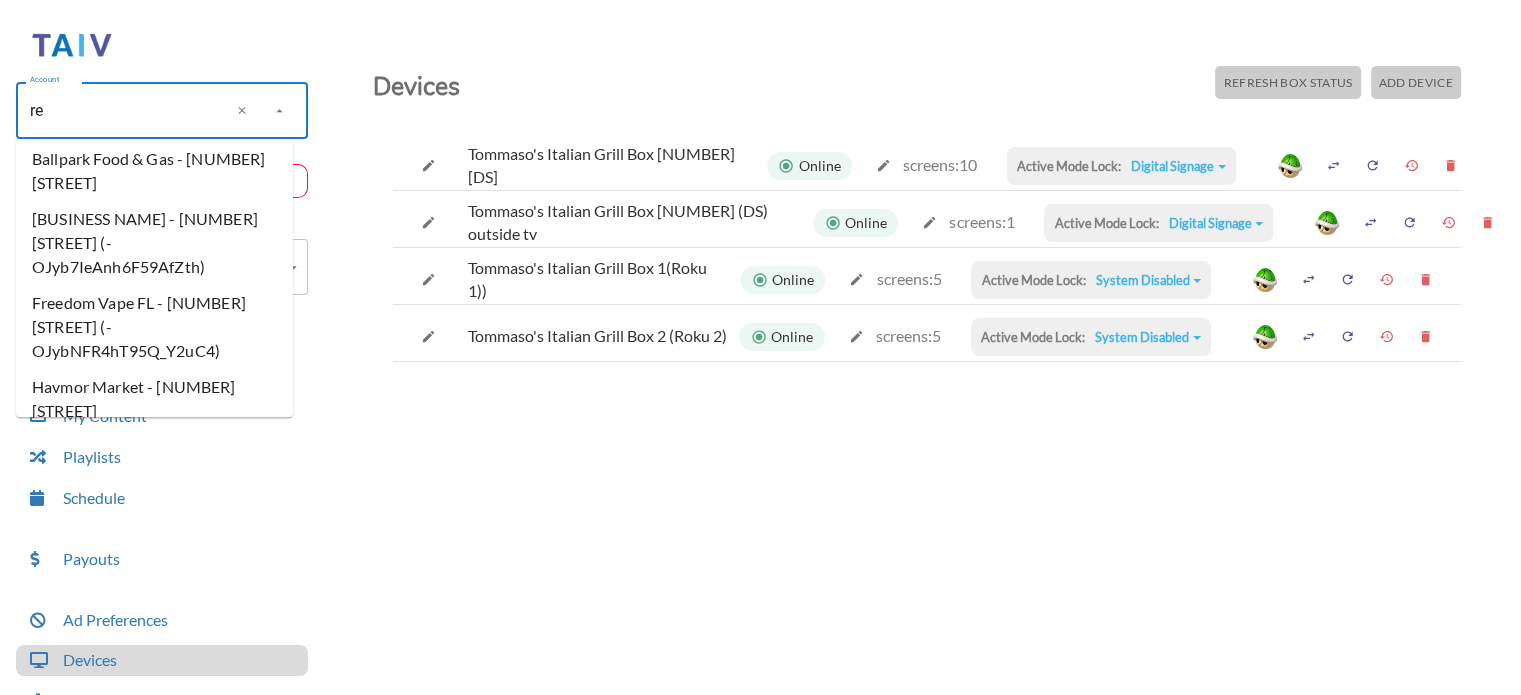 scroll, scrollTop: 0, scrollLeft: 0, axis: both 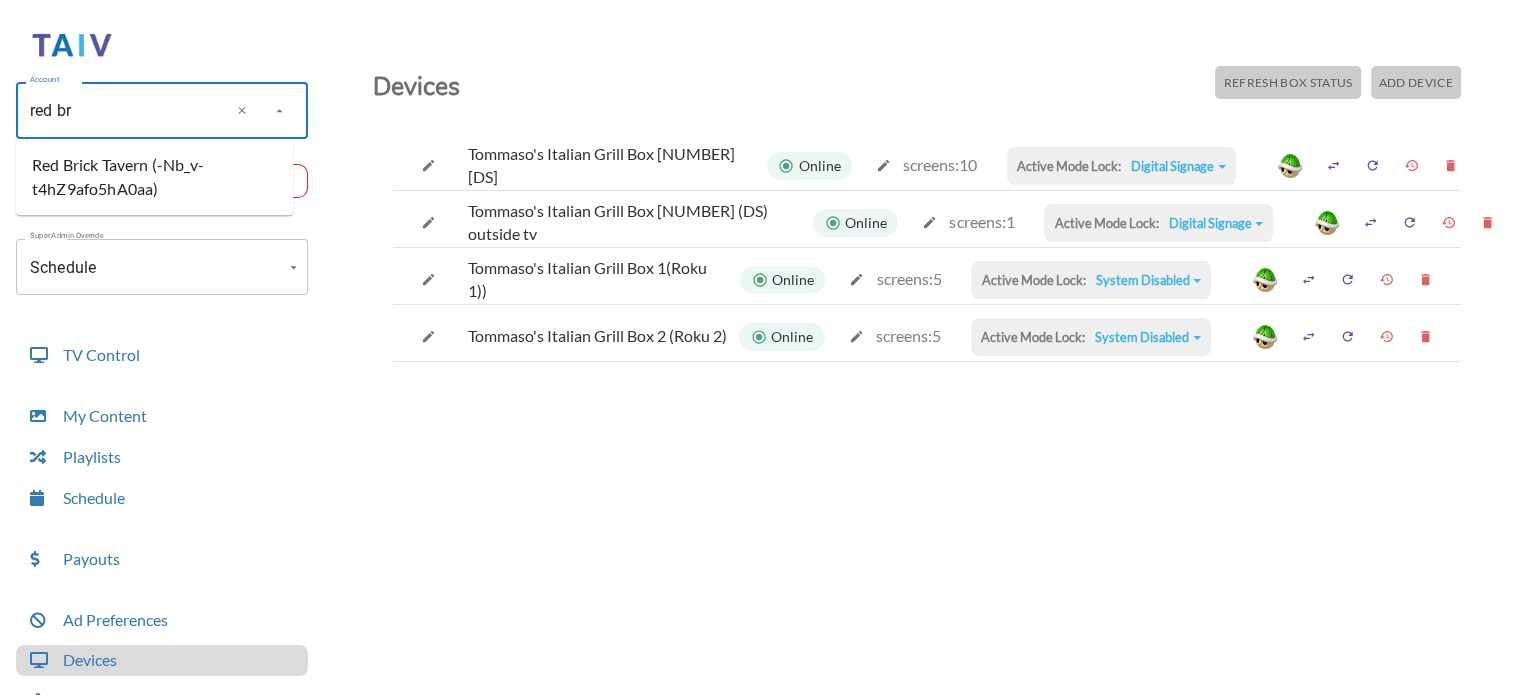 click on "Red Brick Tavern (-Nb_v-t4hZ9afo5hA0aa)" at bounding box center (154, 177) 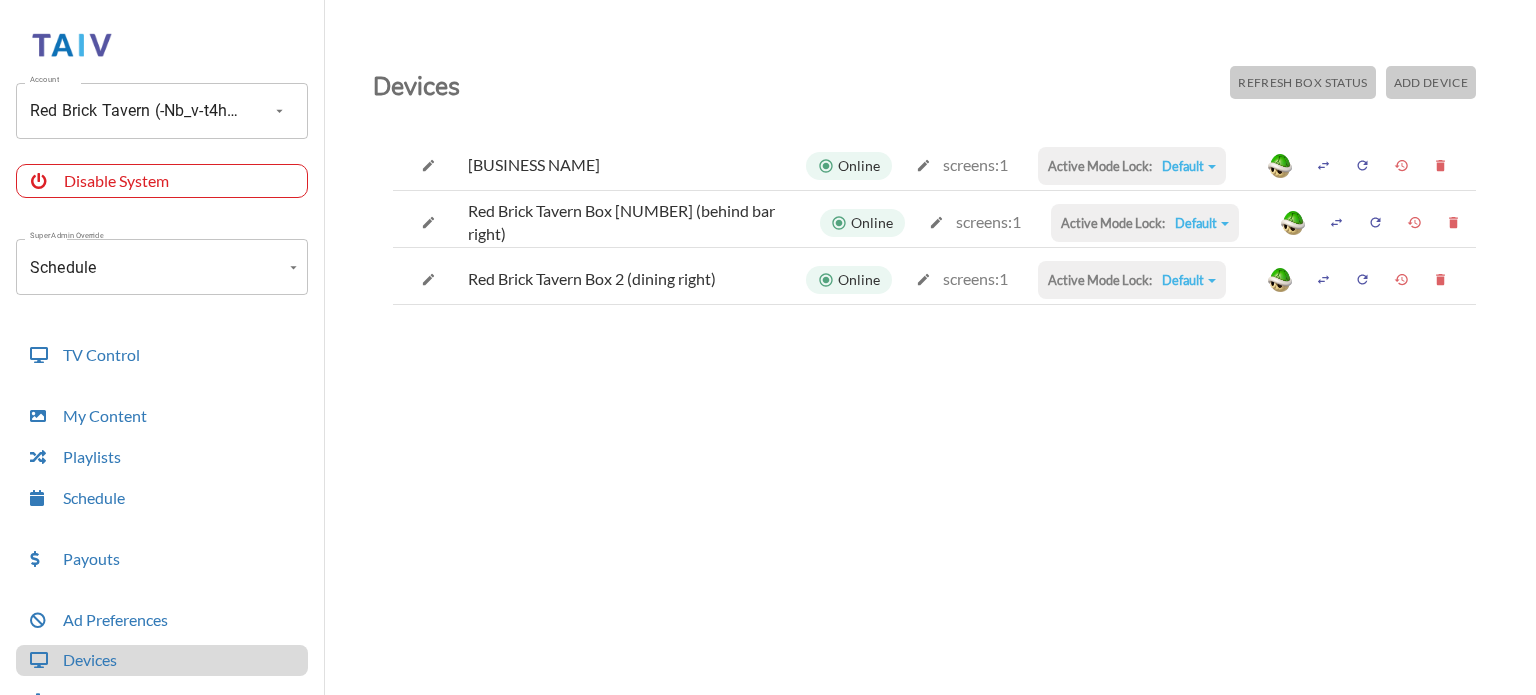 click on "[BUSINESS NAME]" at bounding box center (768, 352) 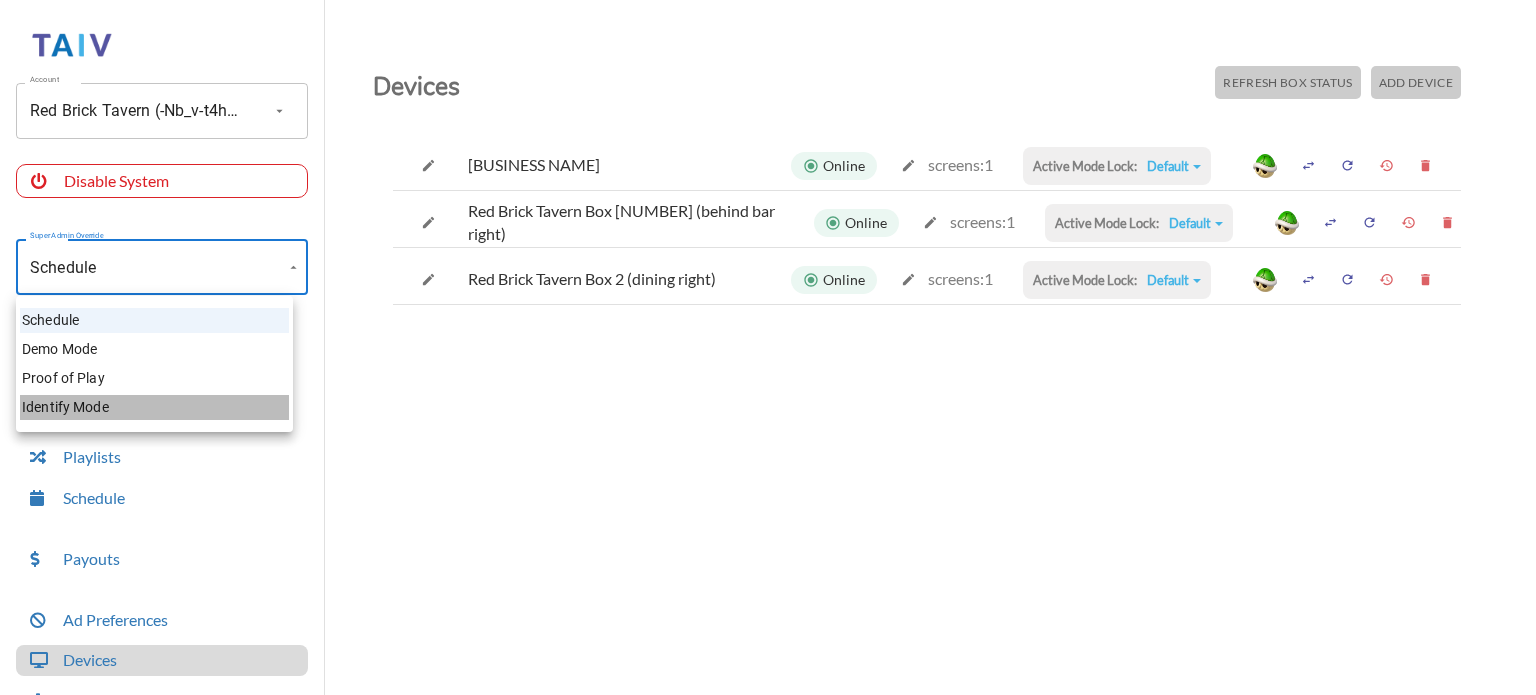 click on "Identify Mode" at bounding box center (154, 407) 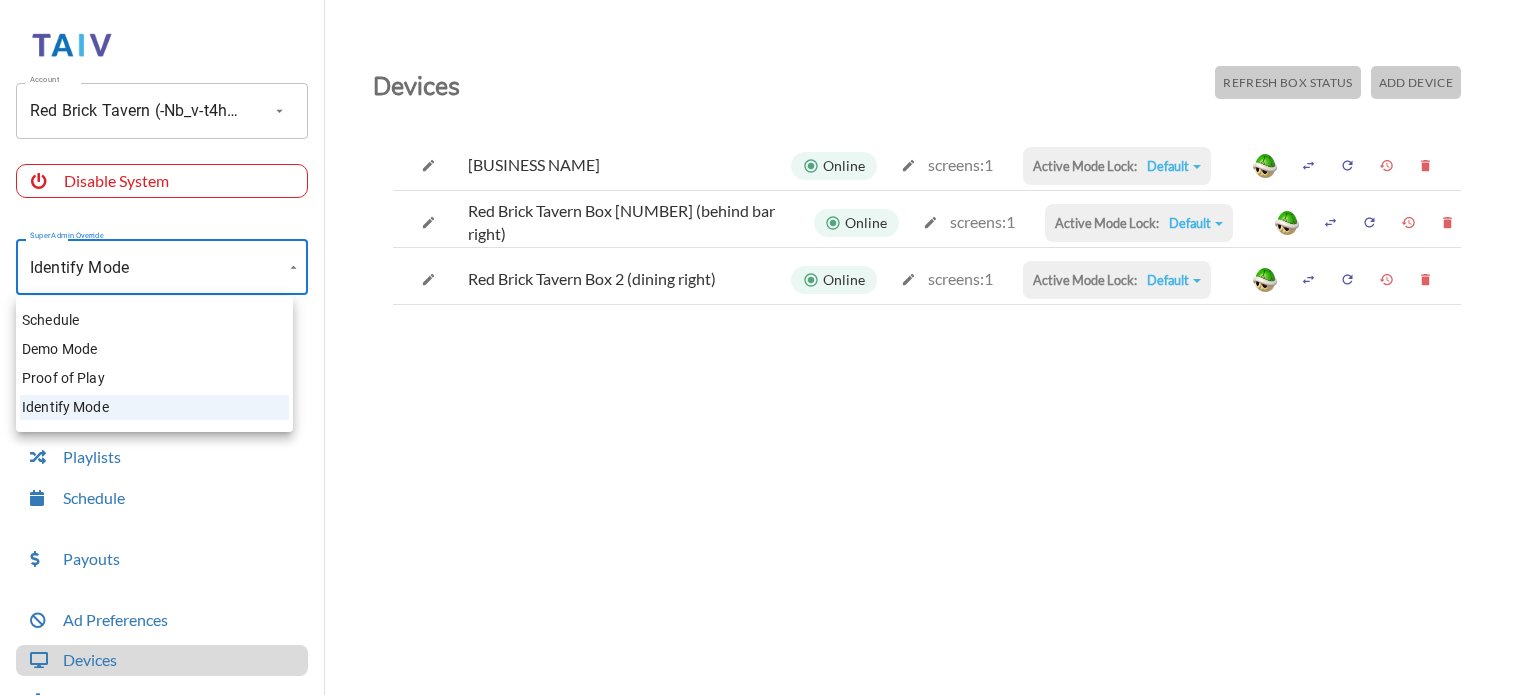 click on "Account Red Brick Tavern (-Nb_v-t4hZ9afo5hA0aa) Account Disable System Super Admin Override Identify Mode Identify Mode Mode TV Control My Content Playlists Schedule Payouts Ad Preferences Devices Settings Super Admin Dashboard Ad Manager Log Out Devices Refresh Box Status Add Device Red Brick Tavern Box [NUMBER](left dinning) Online screens:  [NUMBER] Active Mode Lock:  Default   Default Commercial Replacement Digital Signage System Disabled Red Brick Tavern Box [NUMBER](behind bar right) Online screens:  [NUMBER] Active Mode Lock:  Default   Default Commercial Replacement Digital Signage System Disabled Red Brick Tavern  Box [NUMBER] (dining right) Online screens:  [NUMBER] Active Mode Lock:  Default   Default Commercial Replacement Digital Signage System Disabled Schedule Demo Mode Proof of Play Identify Mode" at bounding box center (768, 352) 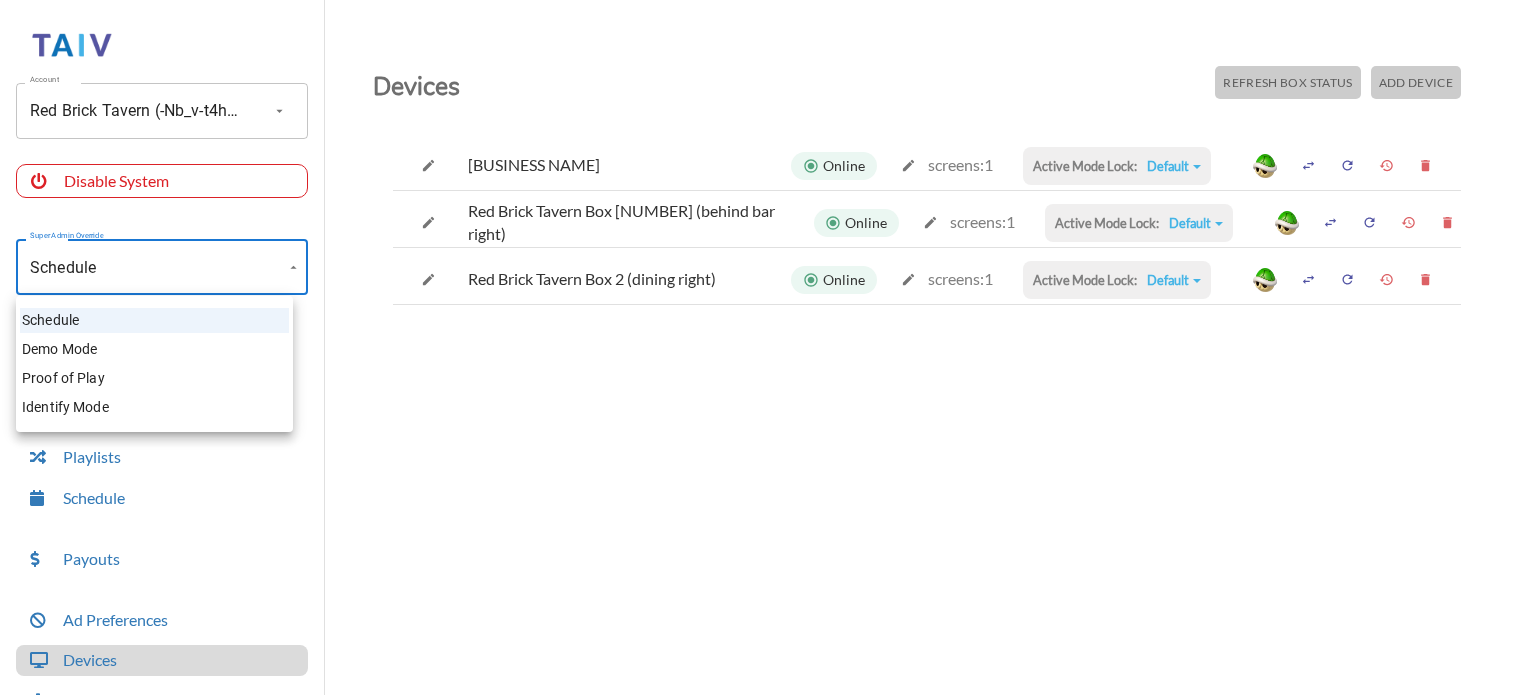 click on "Account [LAST NAME] Tavern (-Nb_v-t4hZ9afo5hA0aa) Account Disable System Super Admin Override Schedule Schedule Mode Mode TV Control My Content Playlists Schedule Payouts Ad Preferences Devices Settings Super Admin Dashboard Ad Manager Log Out Devices Refresh Box Status Add Device [LAST NAME] Tavern Box [NUMBER](left dinning) Online screens:  [NUMBER] Active Mode Lock:  Default   Default Commercial Replacement Digital Signage System Disabled [LAST NAME] Tavern Box [NUMBER](behind bar right) Online screens:  [NUMBER] Active Mode Lock:  Default   Default Commercial Replacement Digital Signage System Disabled [LAST NAME] Tavern  Box [NUMBER] (dining right) Online screens:  [NUMBER] Active Mode Lock:  Default   Default Commercial Replacement Digital Signage System Disabled Schedule Demo Mode Proof of Play Identify Mode" at bounding box center (768, 352) 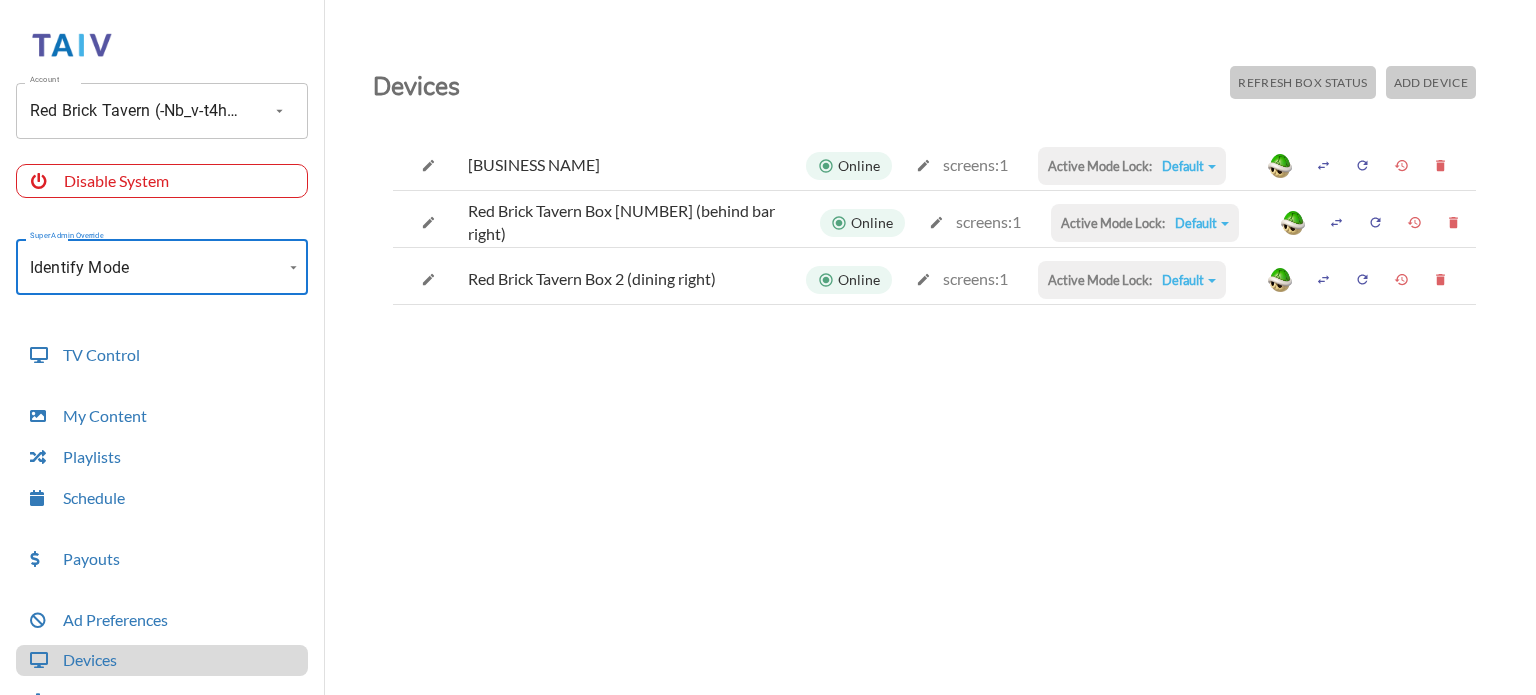 click on "Account [LAST NAME] Tavern (-Nb_v-t4hZ9afo5hA0aa) Account Disable System Super Admin Override Identify Mode Identify Mode Mode TV Control My Content Playlists Schedule Payouts Ad Preferences Devices Settings Super Admin Dashboard Ad Manager Log Out Devices Refresh Box Status Add Device [LAST NAME] Tavern Box [NUMBER](left dinning) Online screens:  [NUMBER] Active Mode Lock:  Default   Default Commercial Replacement Digital Signage System Disabled [LAST NAME] Tavern Box [NUMBER](behind bar right) Online screens:  [NUMBER] Active Mode Lock:  Default   Default Commercial Replacement Digital Signage System Disabled [LAST NAME] Tavern  Box [NUMBER] (dining right) Online screens:  [NUMBER] Active Mode Lock:  Default   Default Commercial Replacement Digital Signage System Disabled" at bounding box center (768, 352) 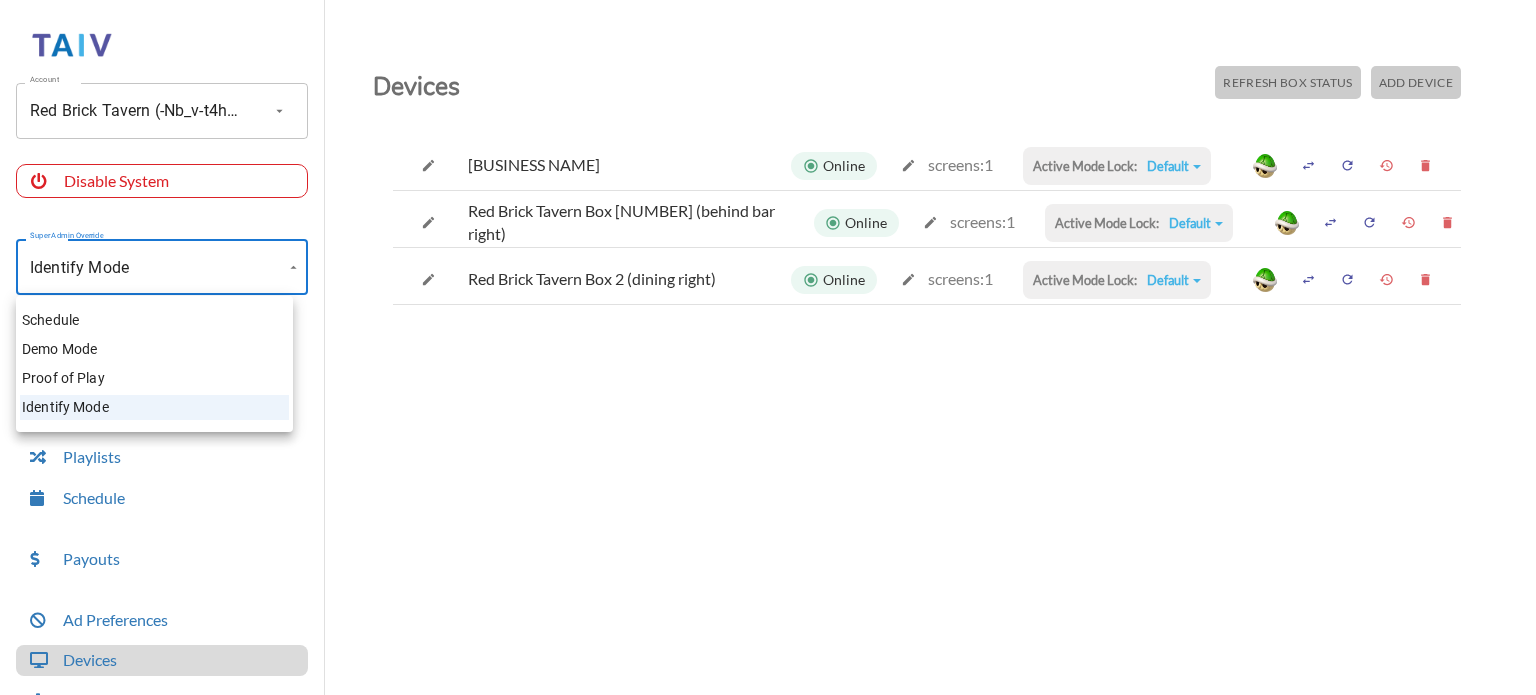 click on "Schedule" at bounding box center (154, 320) 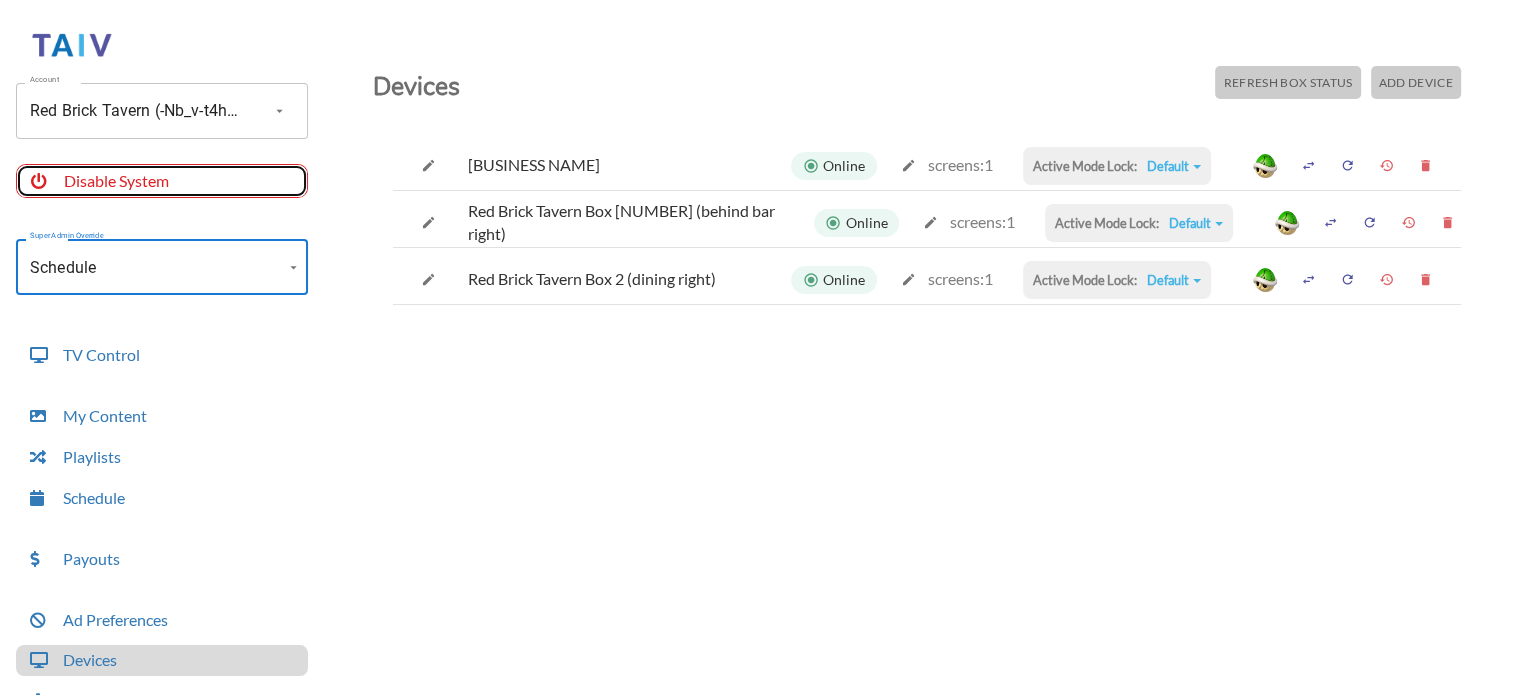 click on "Disable System" at bounding box center (162, 181) 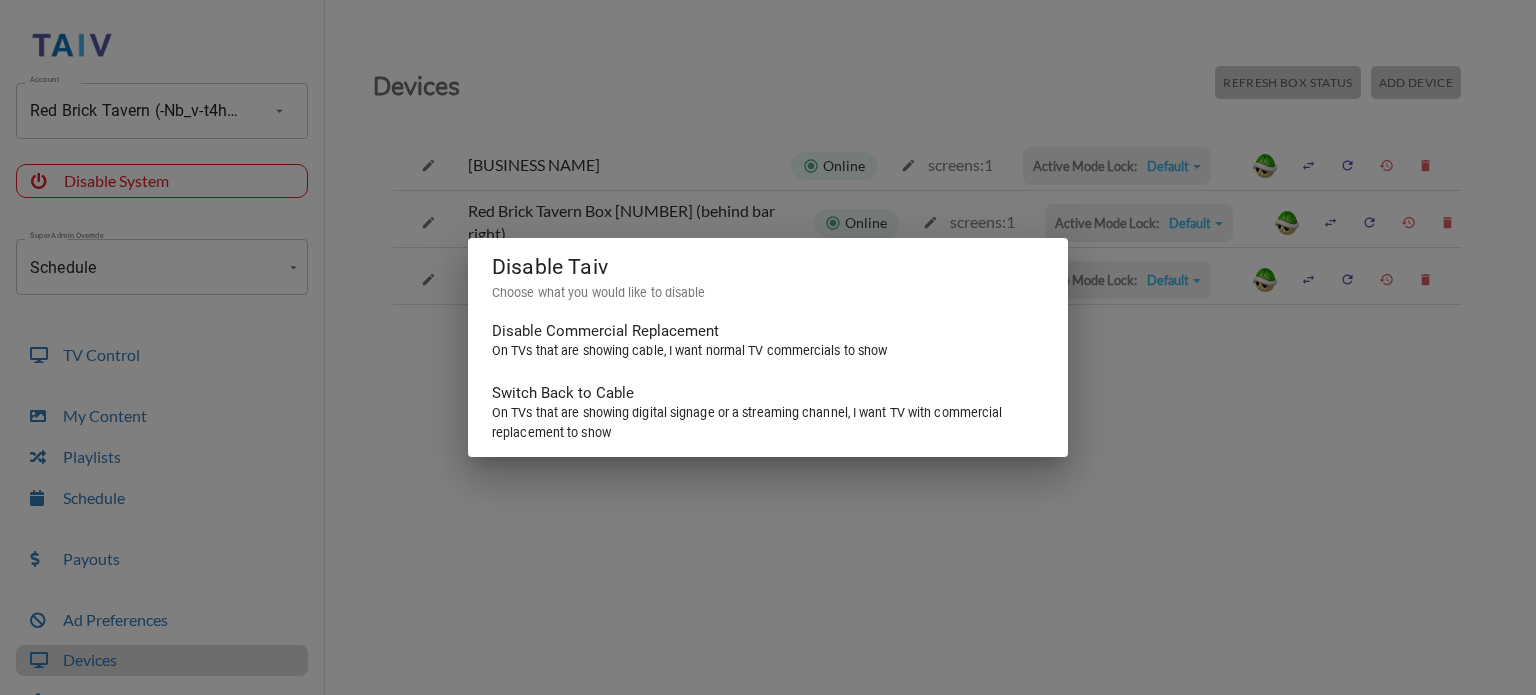 click on "On TVs that are showing cable, I want normal TV commercials to show" at bounding box center [689, 351] 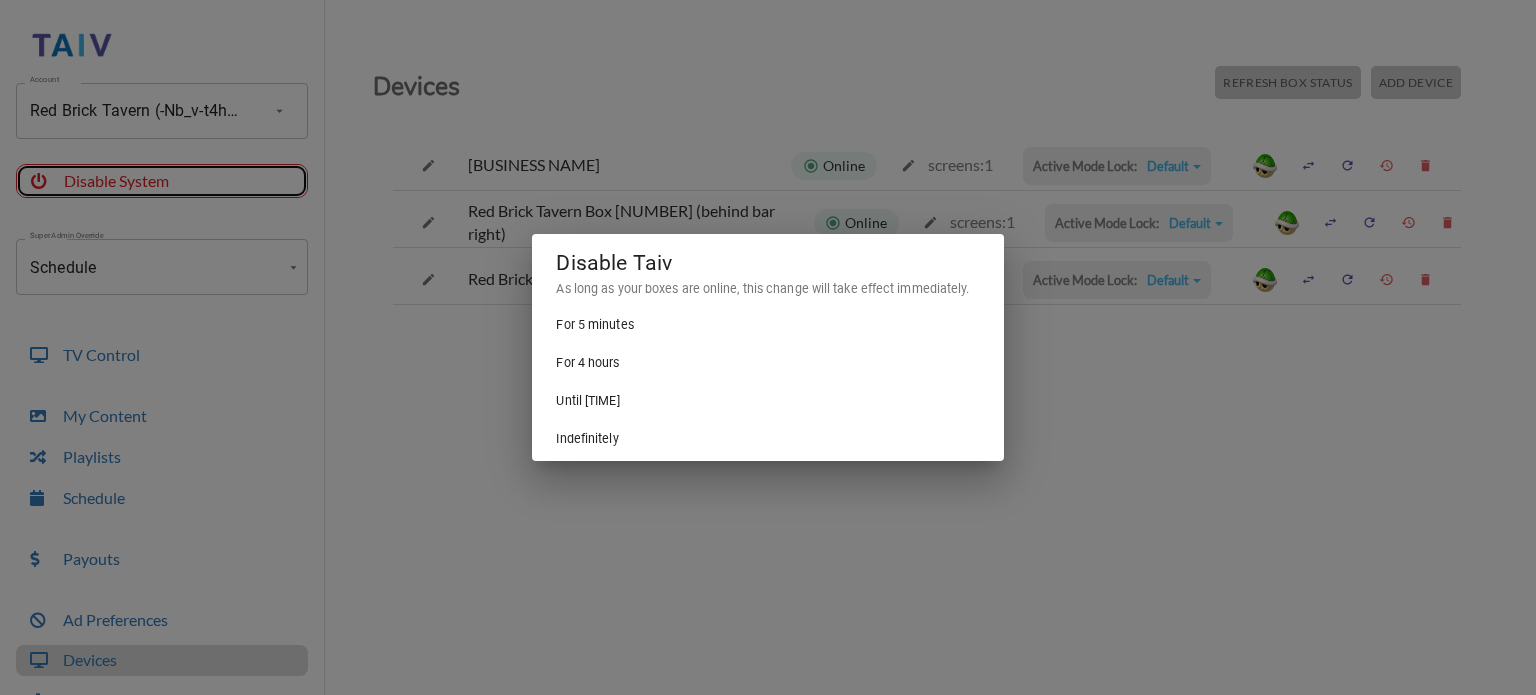 click on "Disable Taiv As long as your boxes are online, this change will take effect immediately. For 5 minutes For 4 hours Until tomorrow morning Indefinitely" at bounding box center (768, 347) 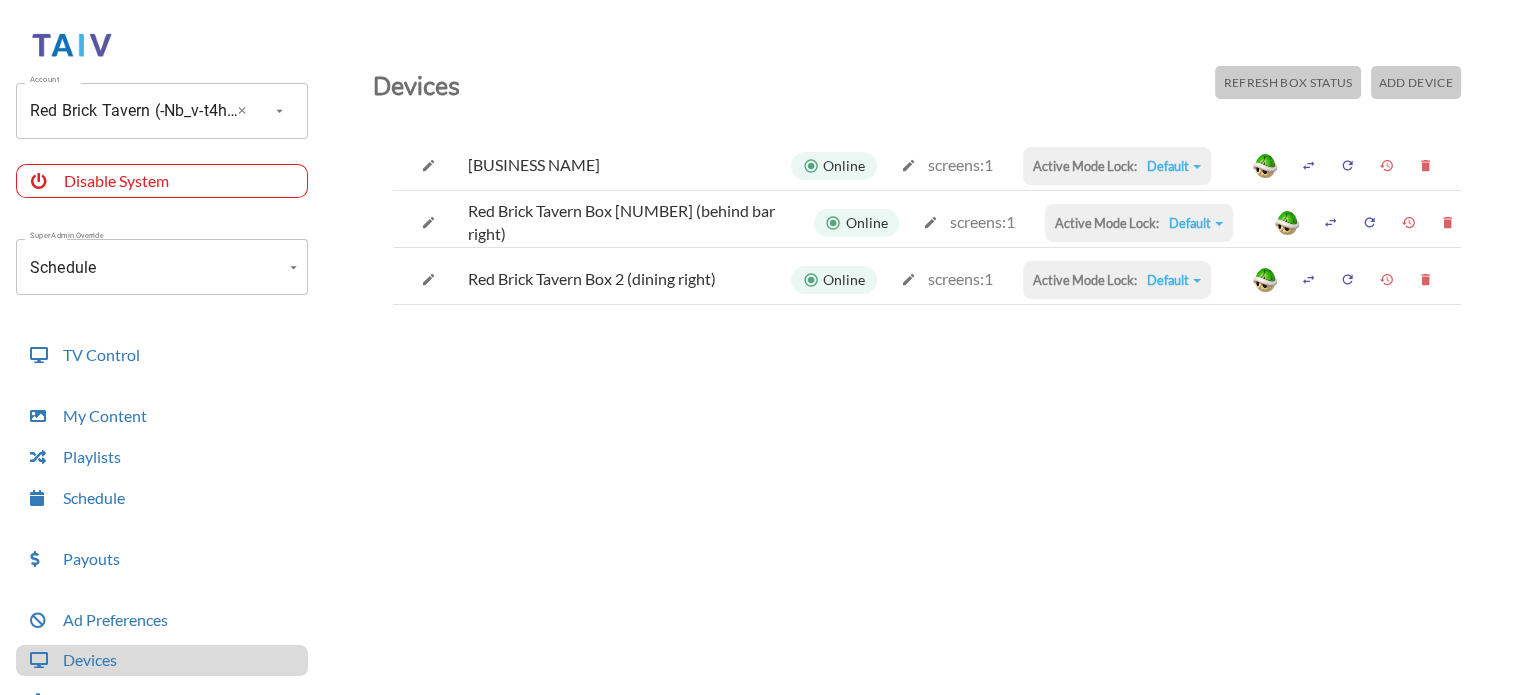 click on "Red Brick Tavern (-Nb_v-t4hZ9afo5hA0aa)" at bounding box center [134, 111] 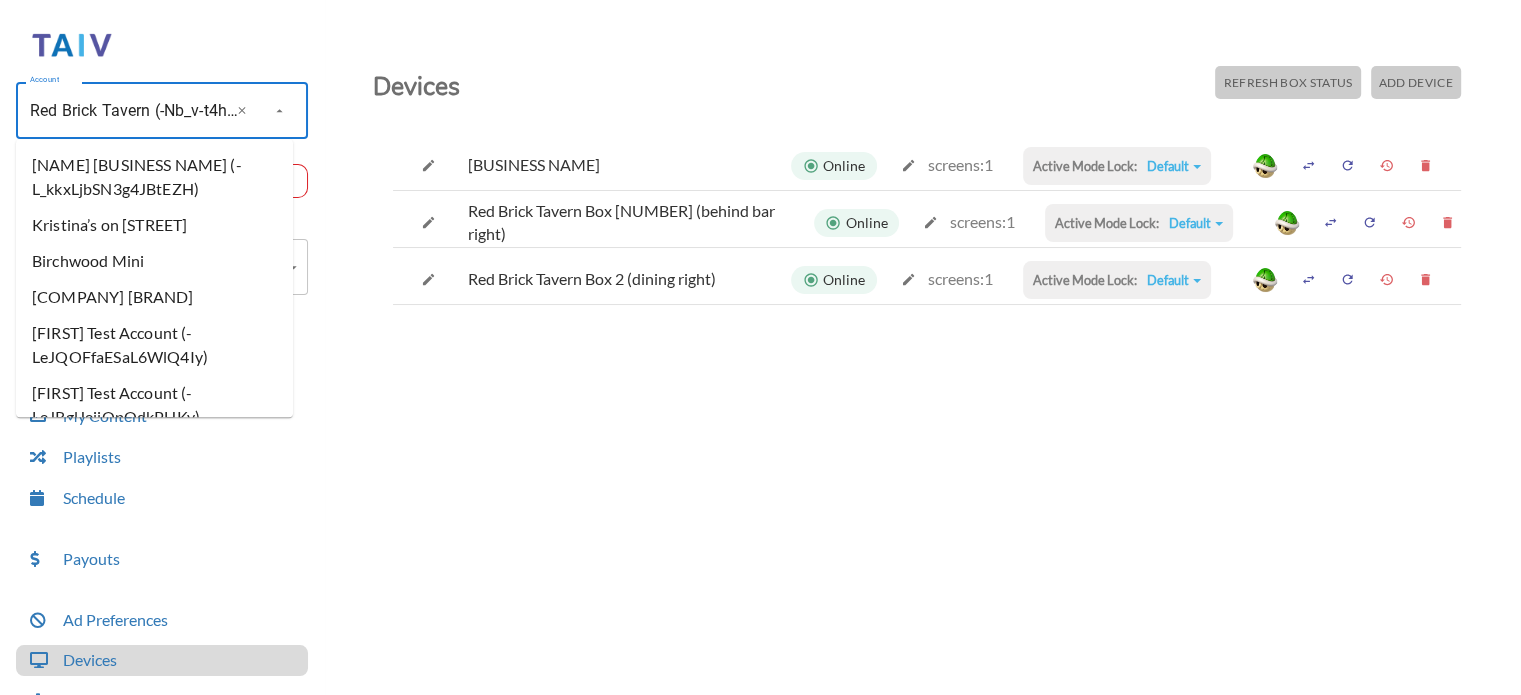 scroll, scrollTop: 31986, scrollLeft: 0, axis: vertical 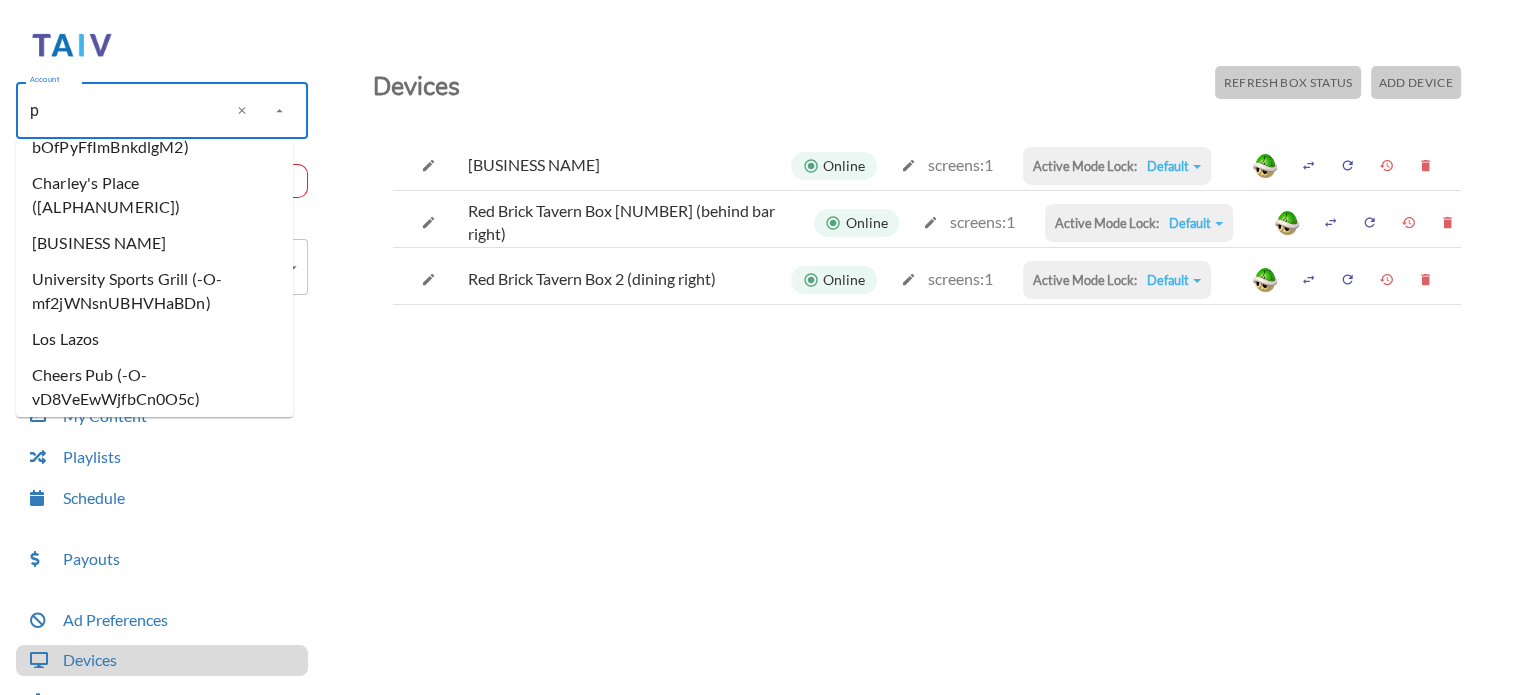 type on "p" 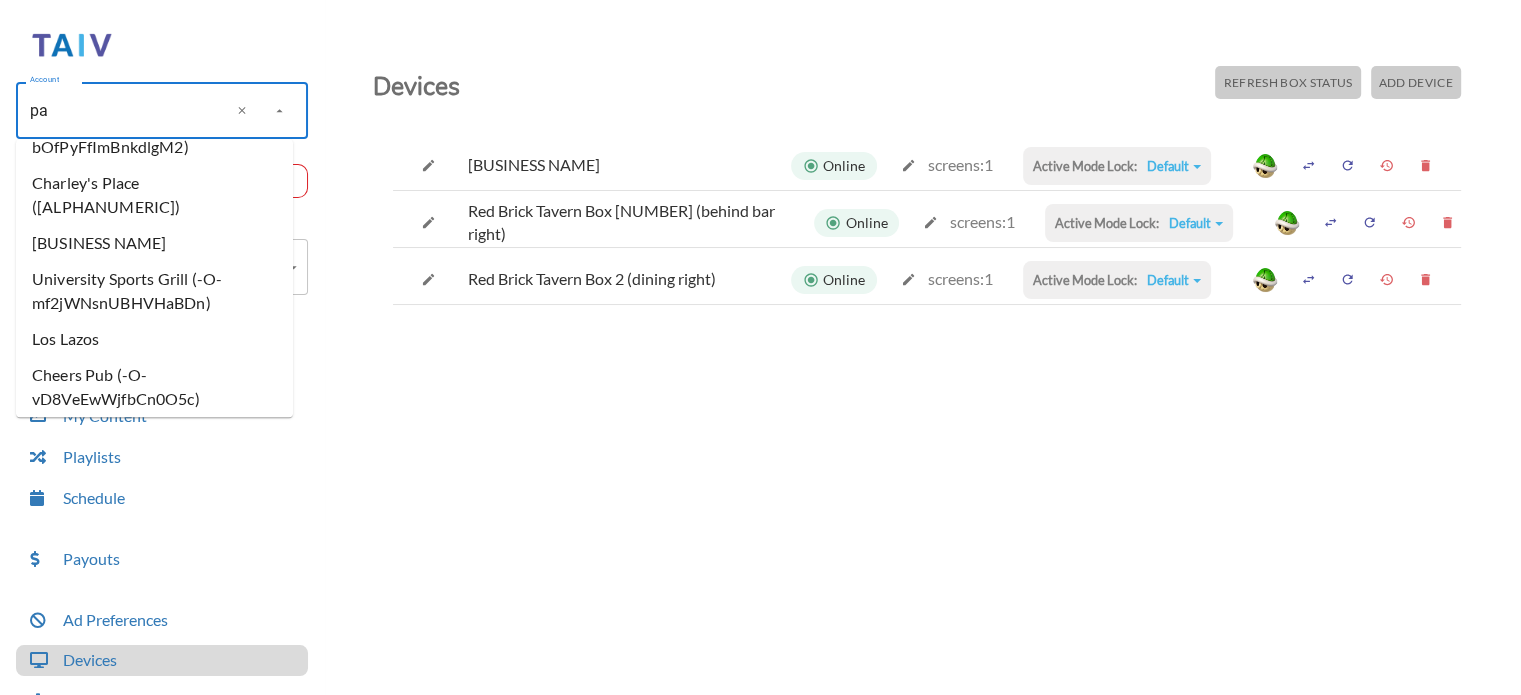 scroll, scrollTop: 0, scrollLeft: 0, axis: both 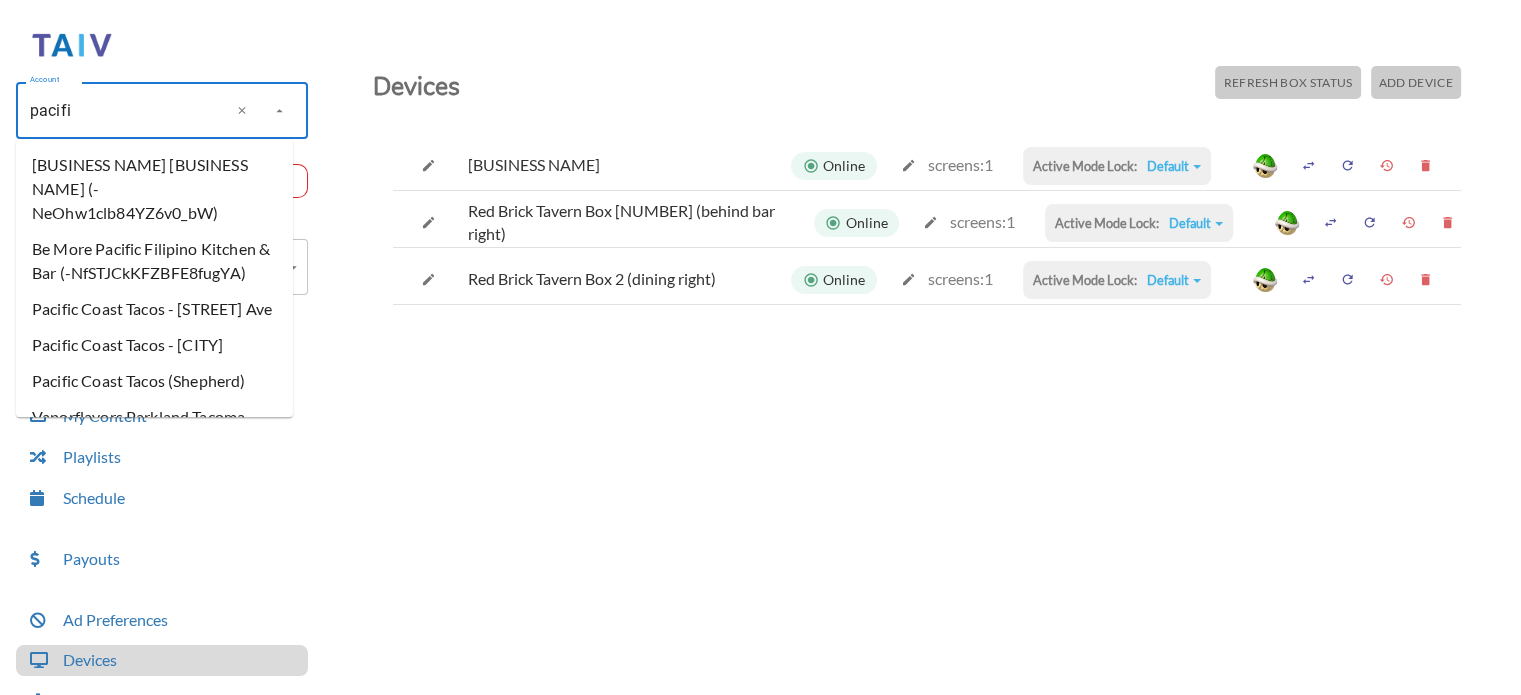 click on "Pacific Yard House ([STATE])" at bounding box center [154, 189] 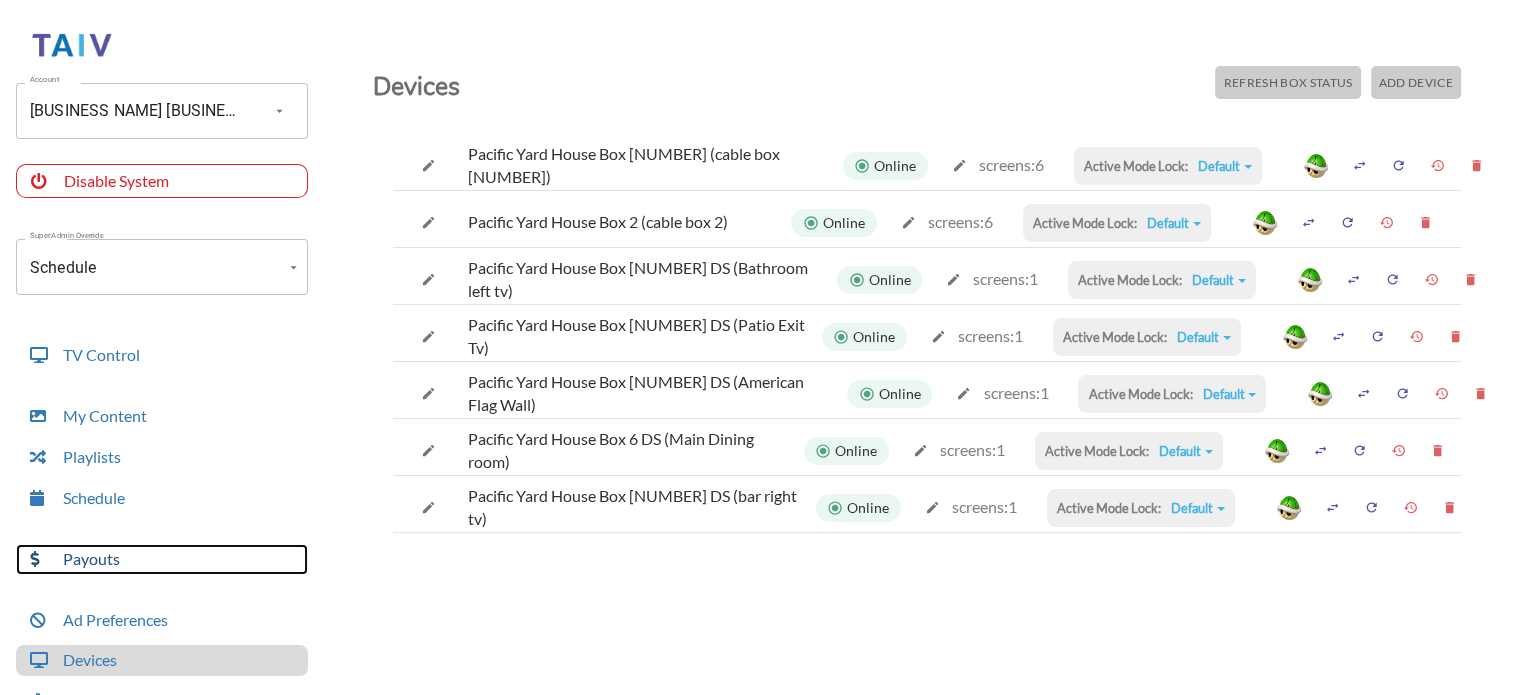 click on "Payouts" at bounding box center (162, 559) 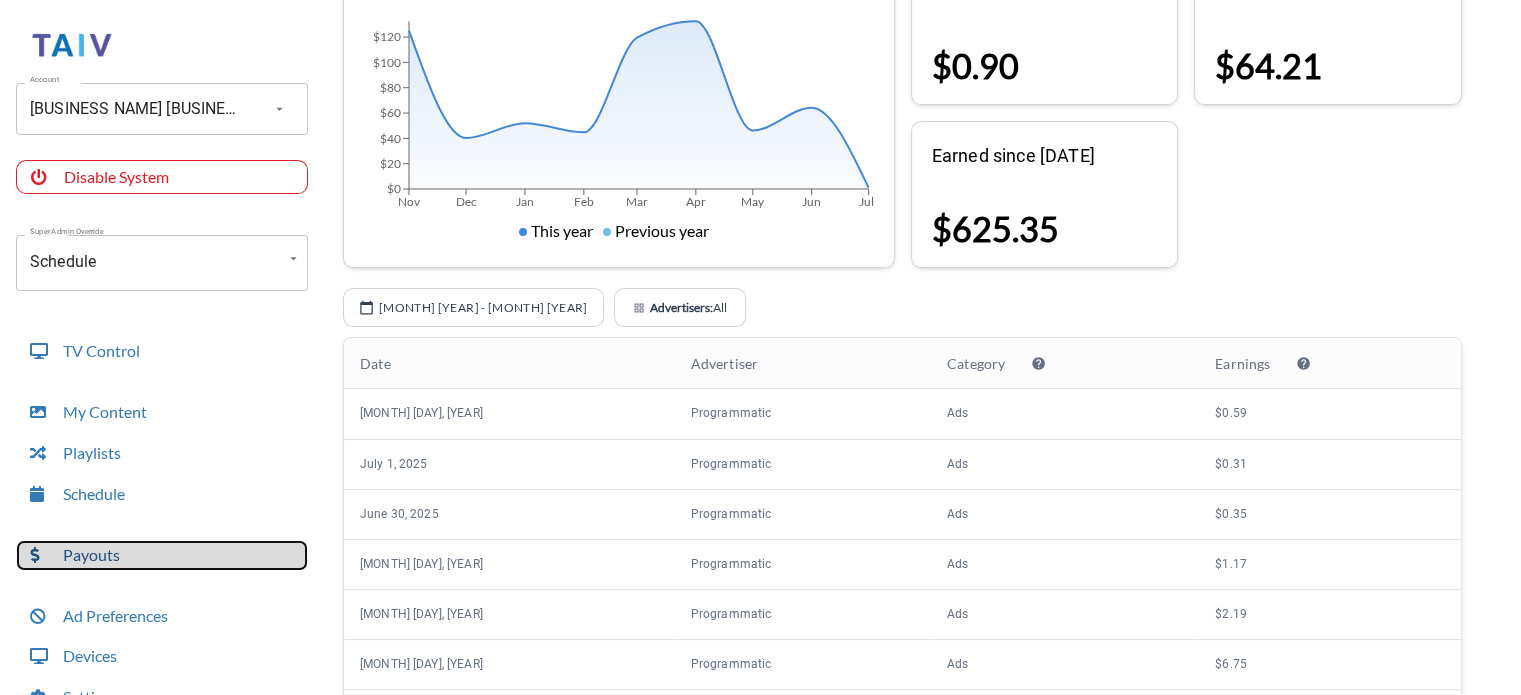scroll, scrollTop: 0, scrollLeft: 0, axis: both 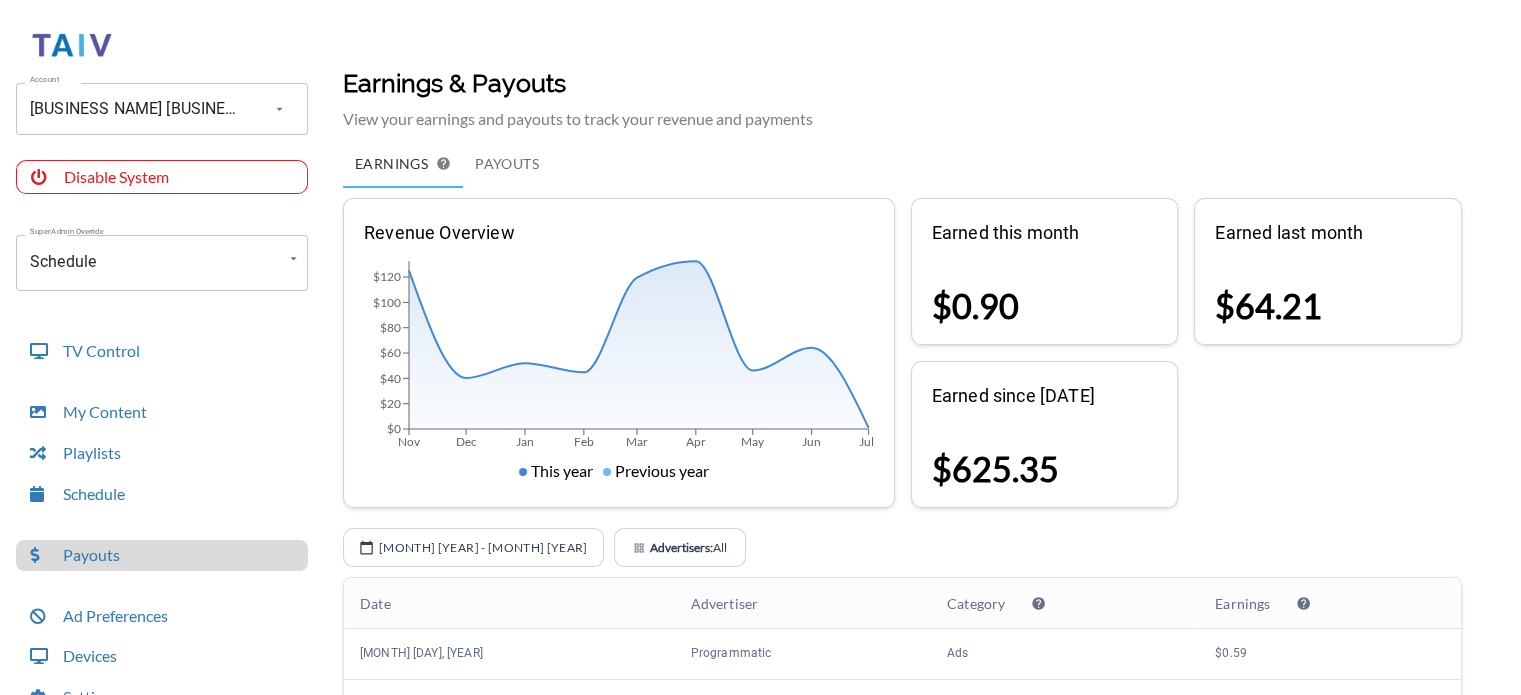 click on "Advertisers:" at bounding box center [681, 547] 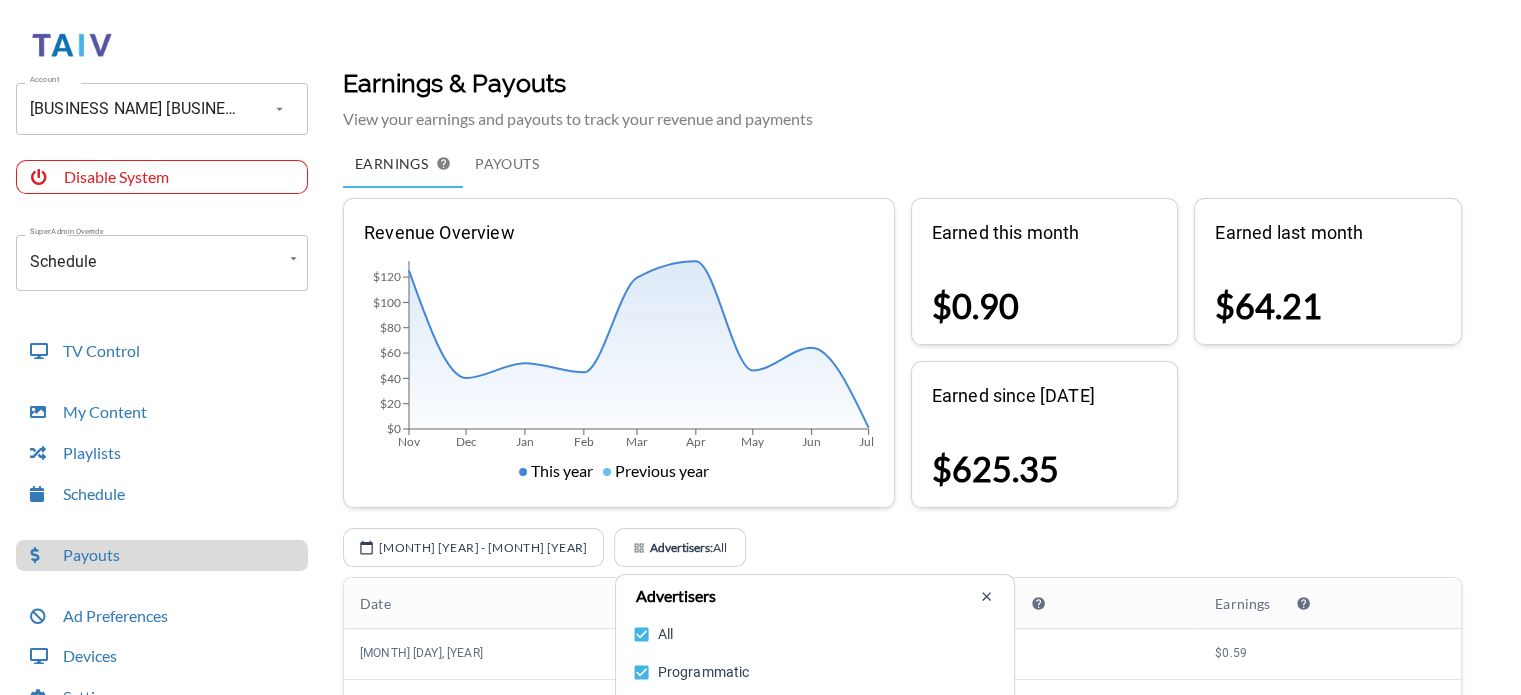 click on "Nov 2024 - Jul 2025" at bounding box center (473, 547) 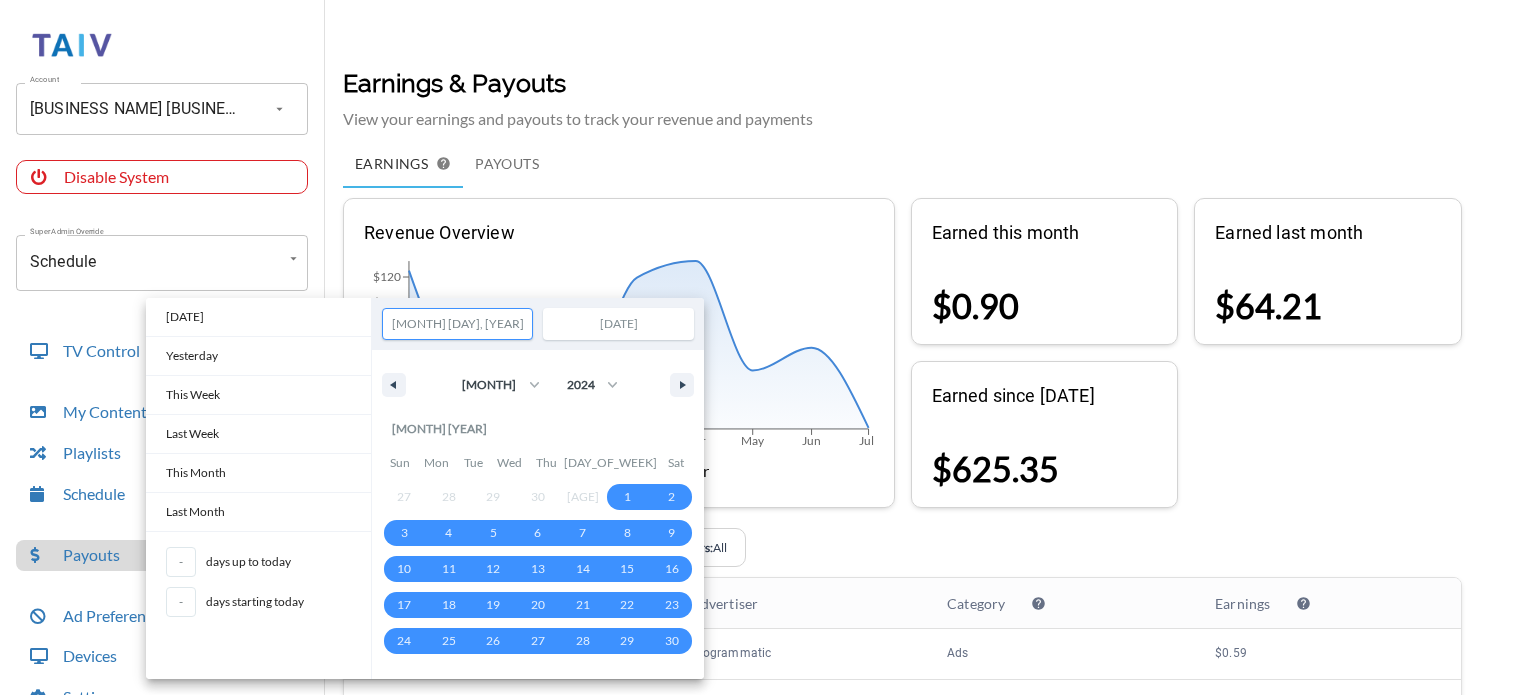 click at bounding box center (768, 347) 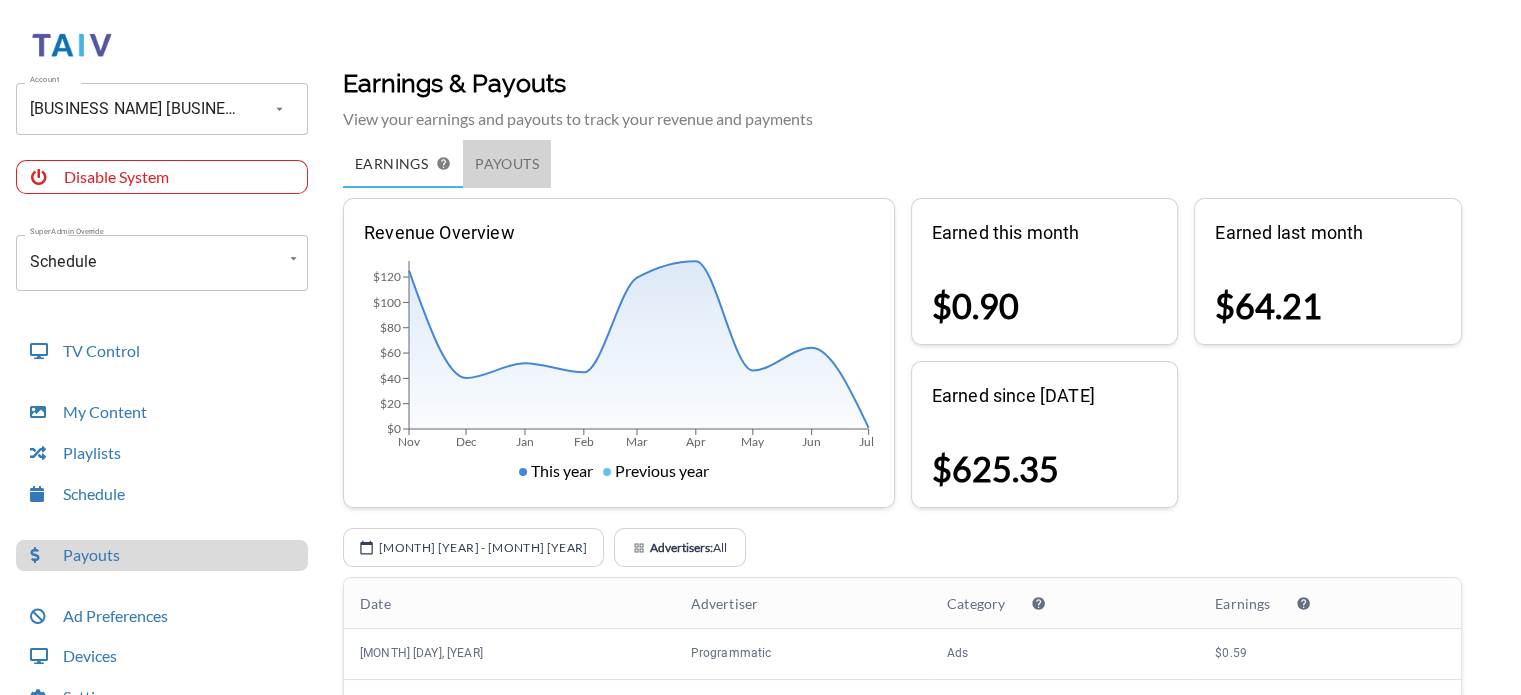 click on "Payouts" at bounding box center (403, 164) 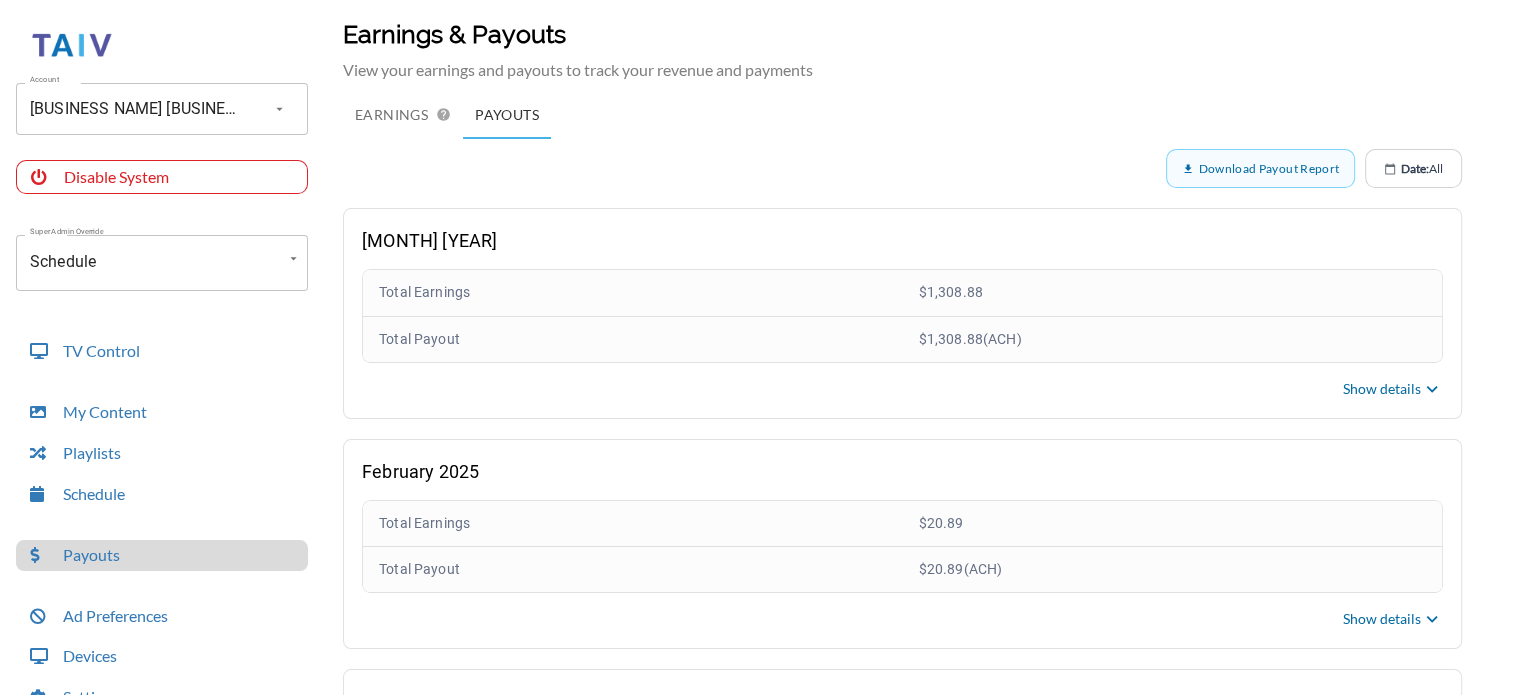 scroll, scrollTop: 0, scrollLeft: 0, axis: both 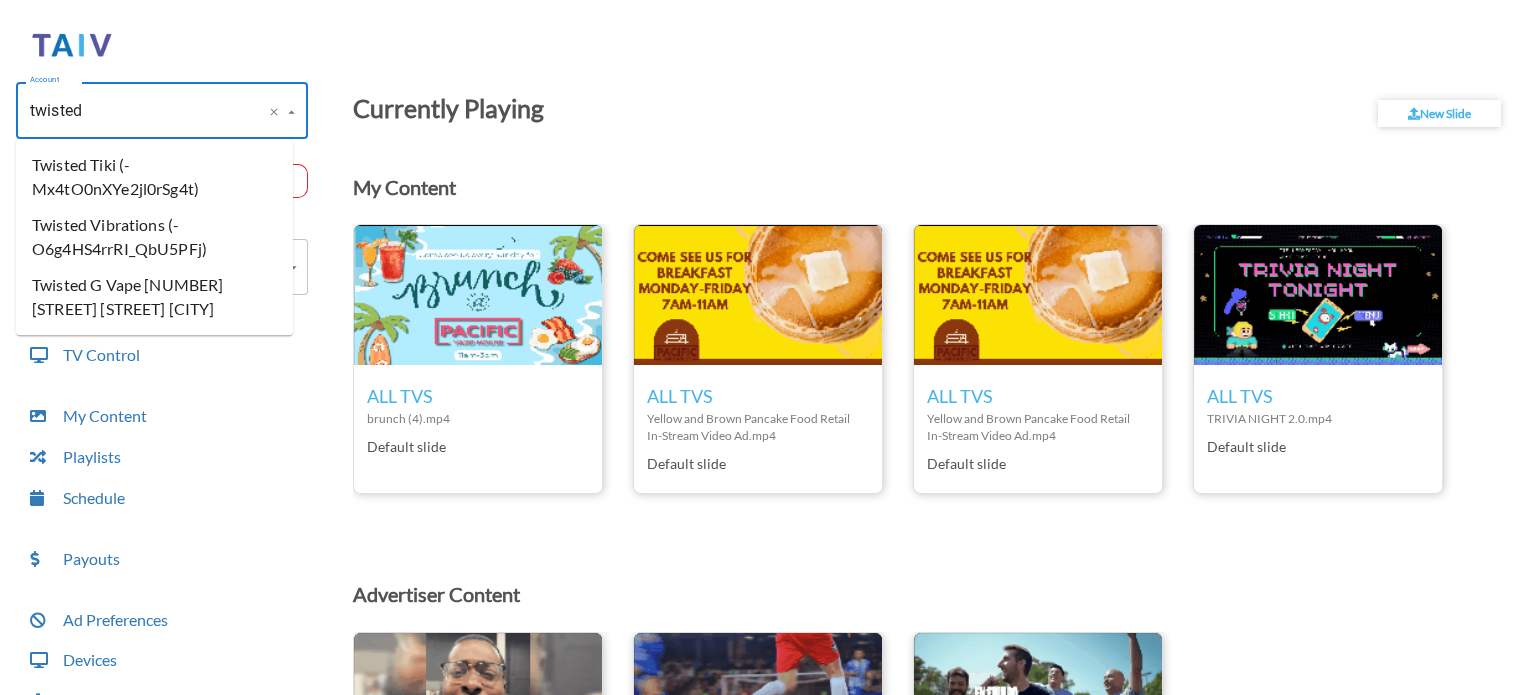 click on "Twisted Vibrations (-O6g4HS4rrRI_QbU5PFj)" at bounding box center (154, 237) 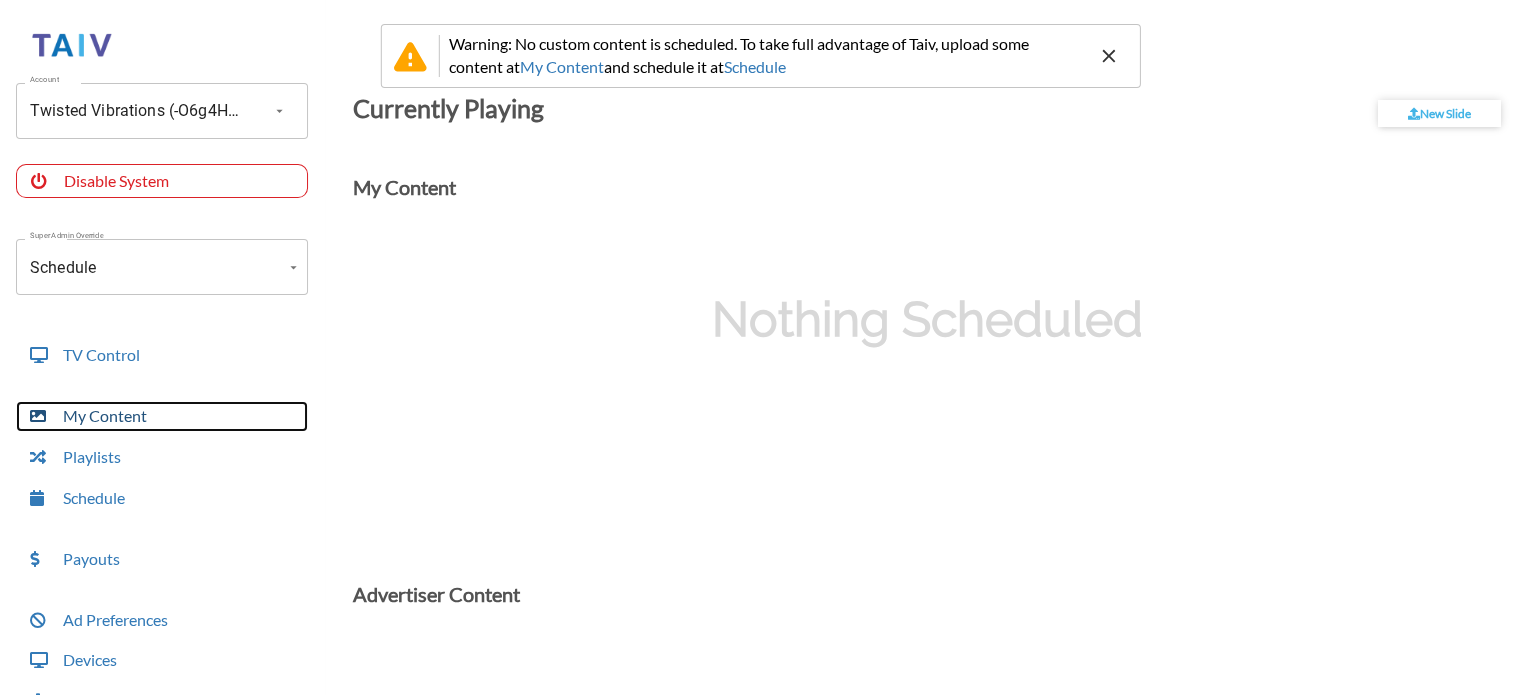 click on "My Content" at bounding box center (162, 416) 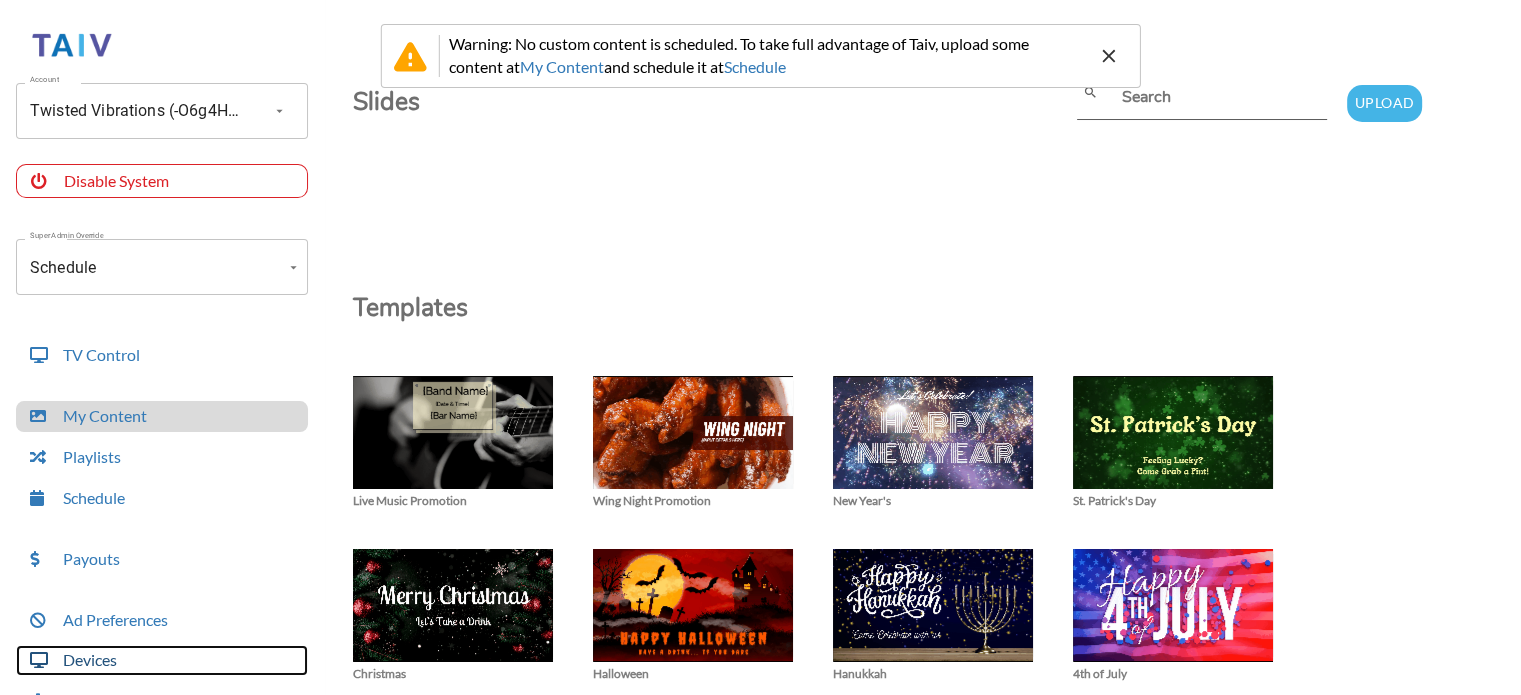 click on "Devices" at bounding box center [162, 660] 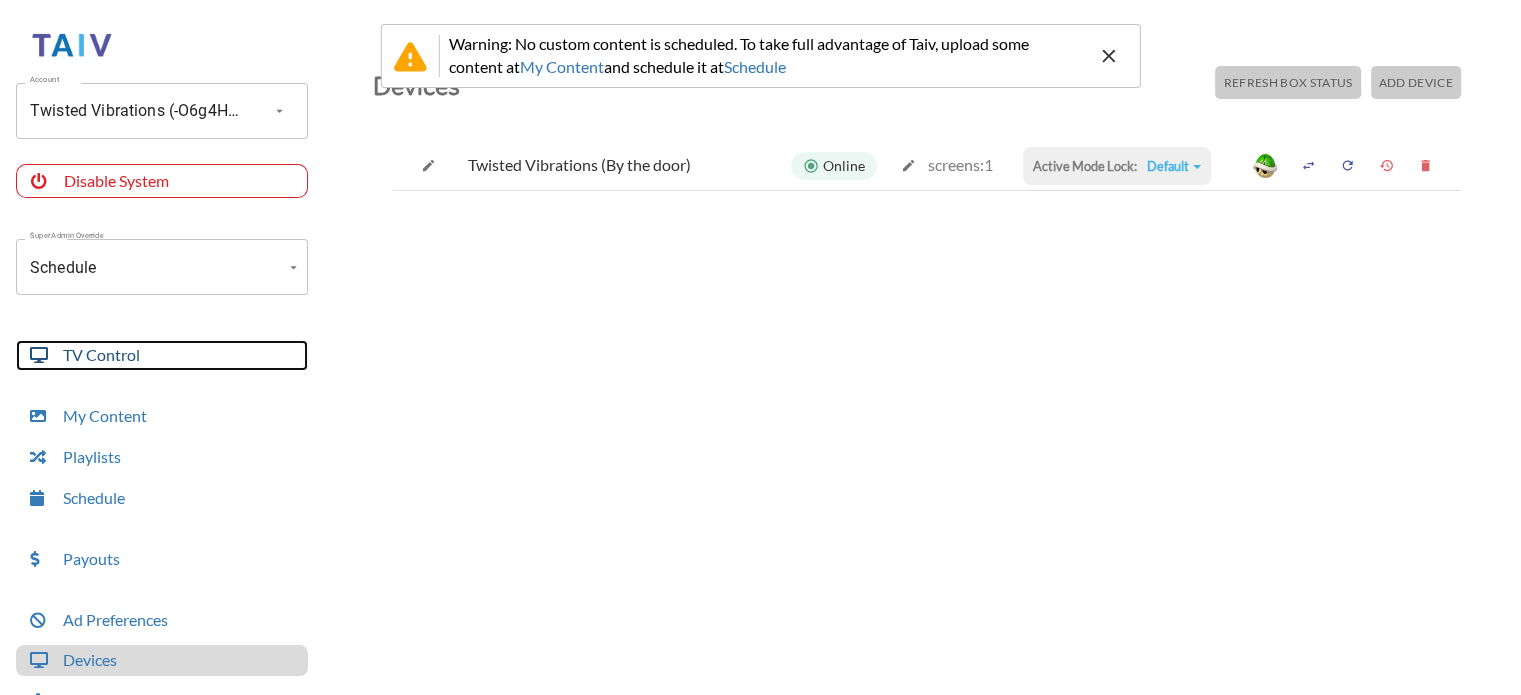 click on "TV Control" at bounding box center (162, 355) 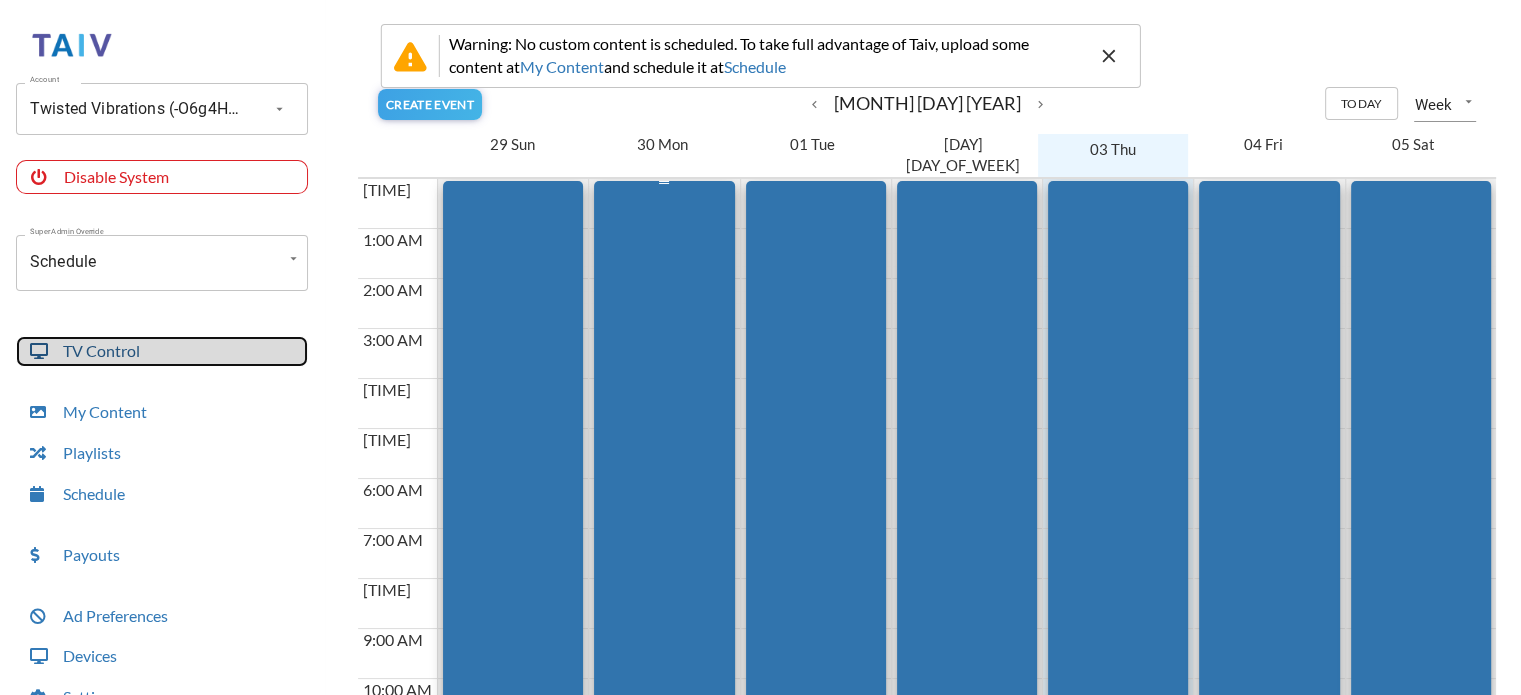 scroll, scrollTop: 1, scrollLeft: 0, axis: vertical 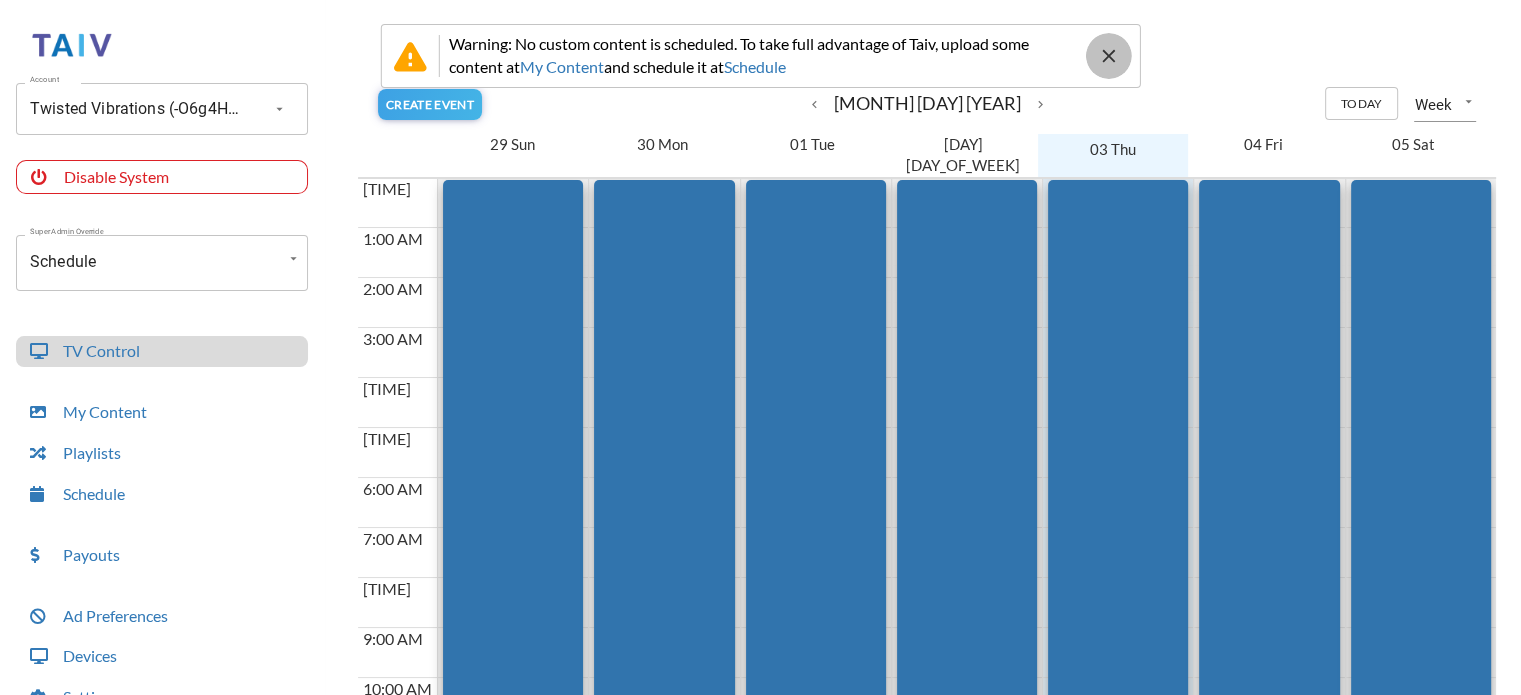 click at bounding box center [1108, 56] 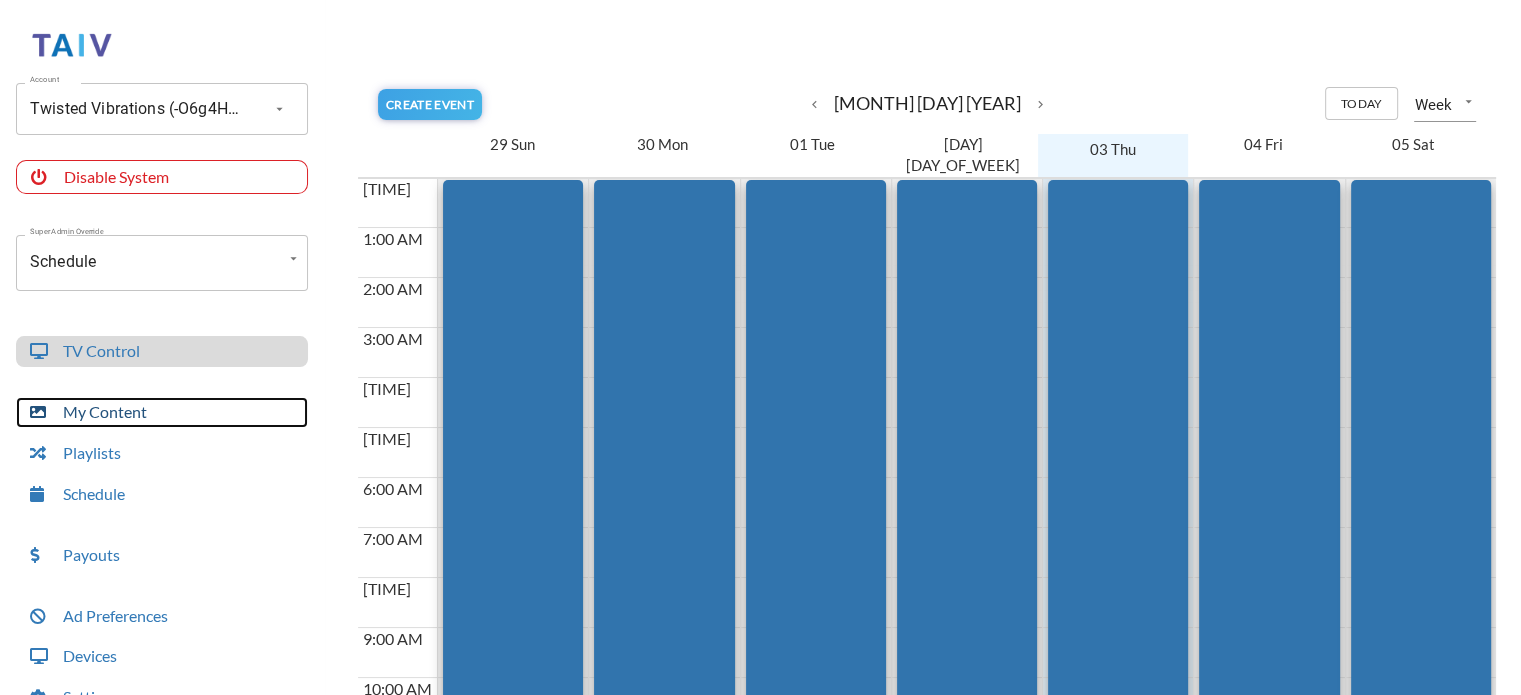 click on "My Content" at bounding box center [162, 412] 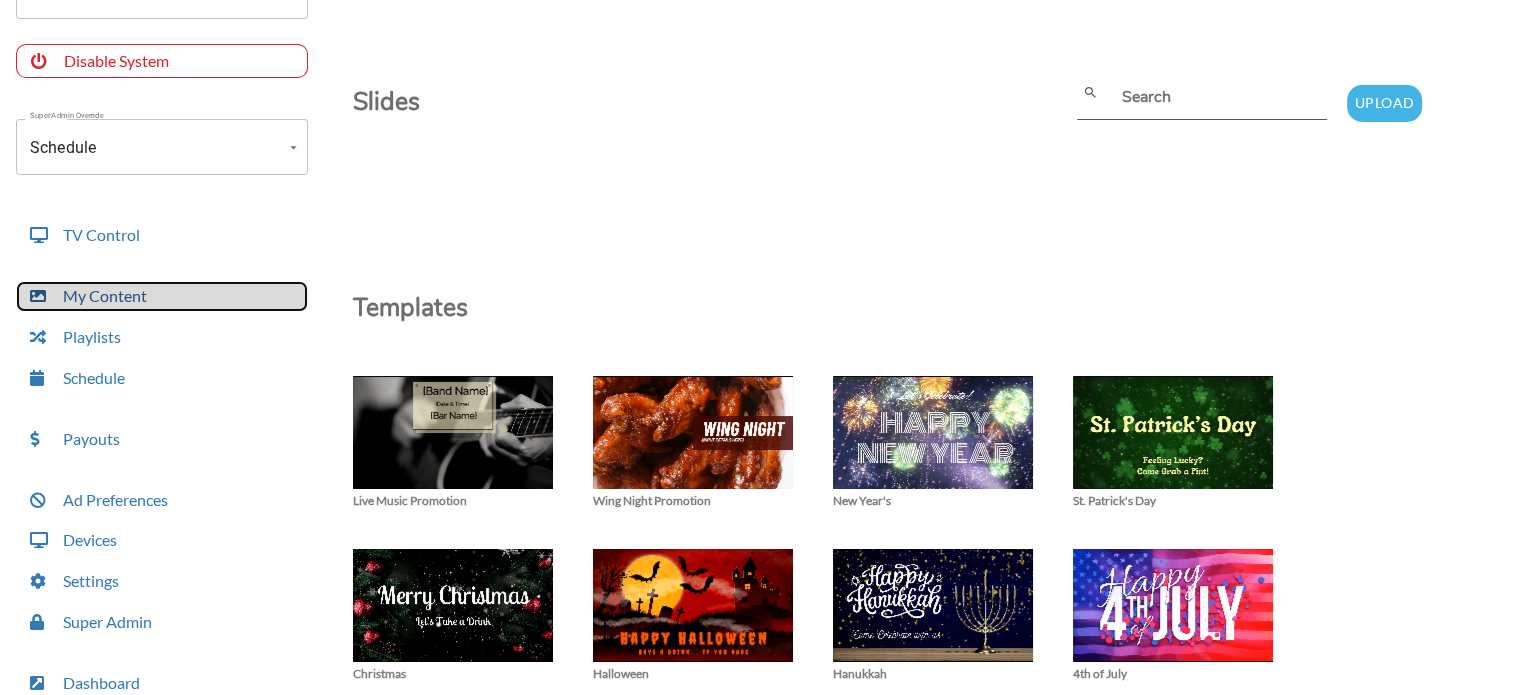 scroll, scrollTop: 231, scrollLeft: 0, axis: vertical 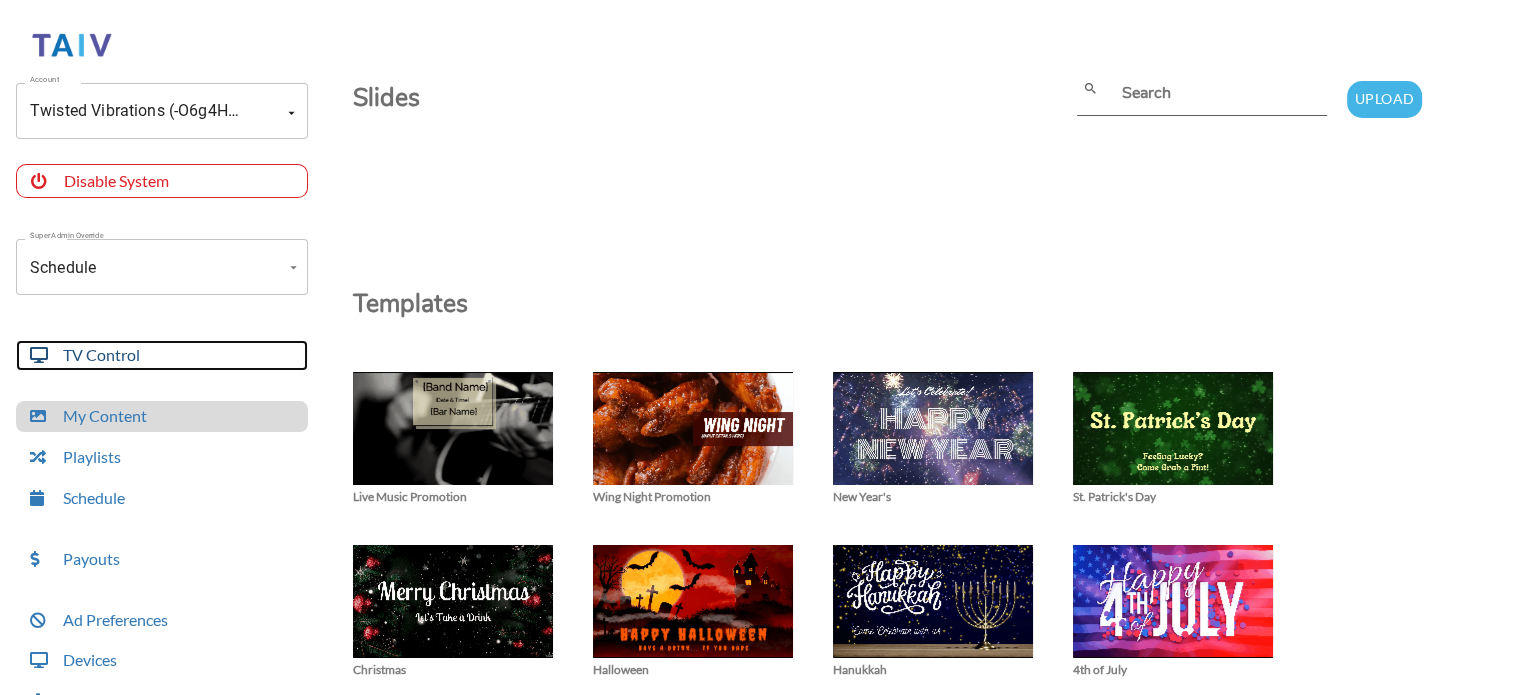 click on "TV Control" at bounding box center (162, 355) 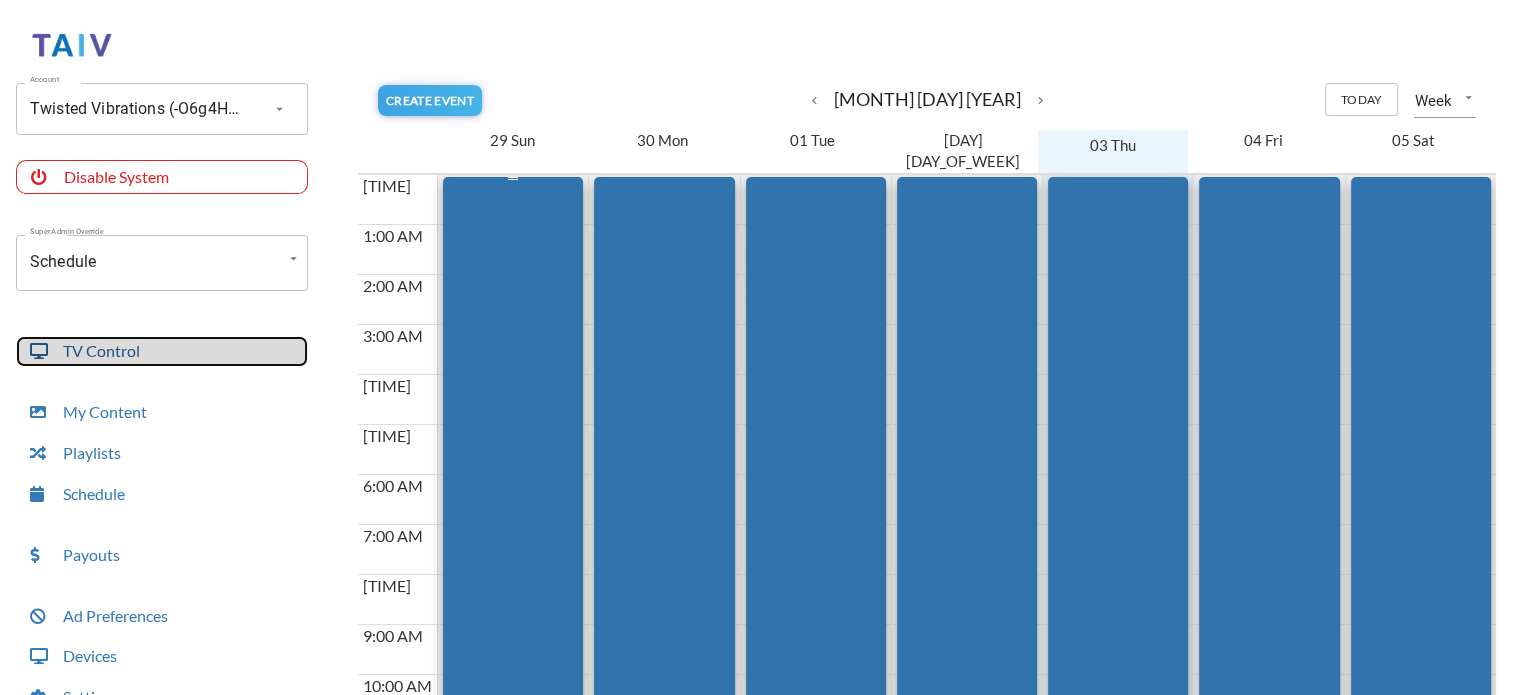 scroll, scrollTop: 1, scrollLeft: 0, axis: vertical 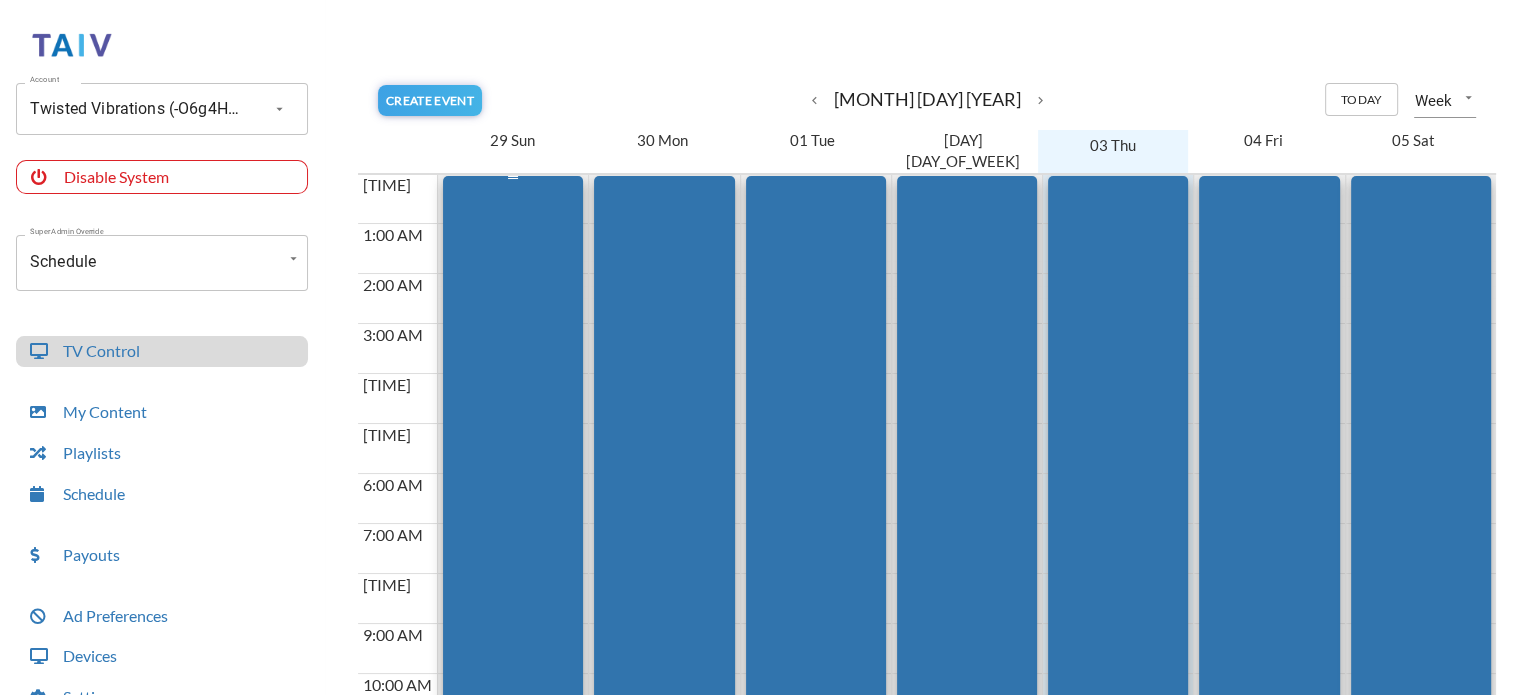 click on "12:00 AM — 11:59 PM Streaming Channel - Clash TV" at bounding box center (513, 776) 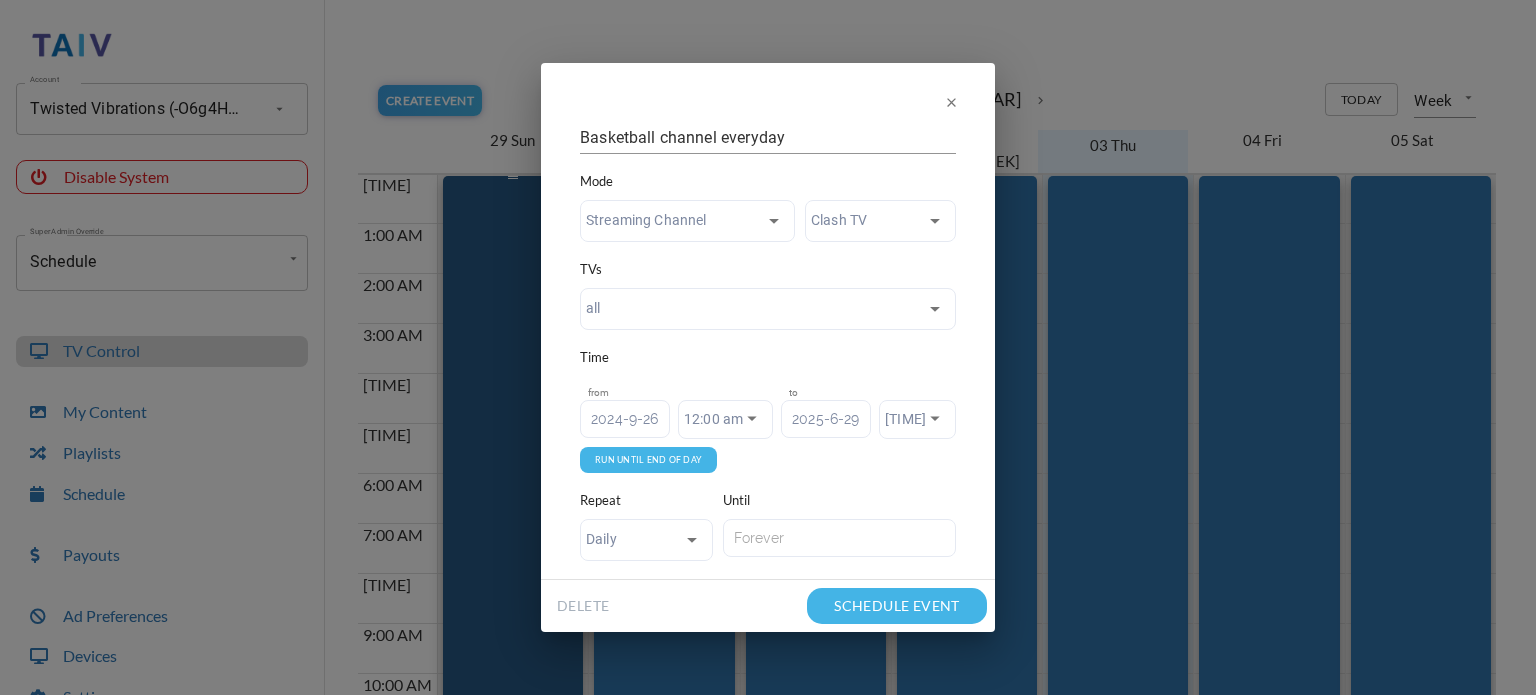 click at bounding box center [951, 102] 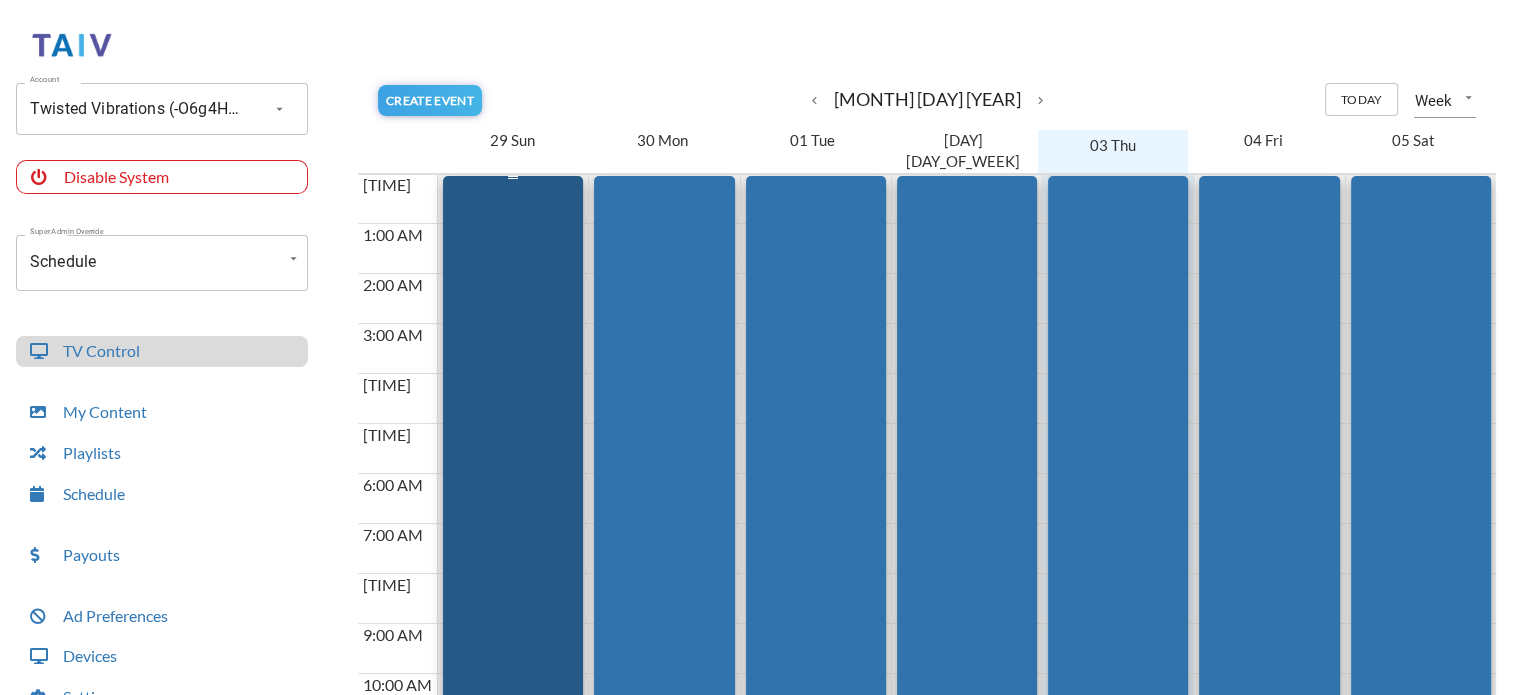 click on "12:00 AM — 11:59 PM Streaming Channel - Clash TV" at bounding box center (513, 776) 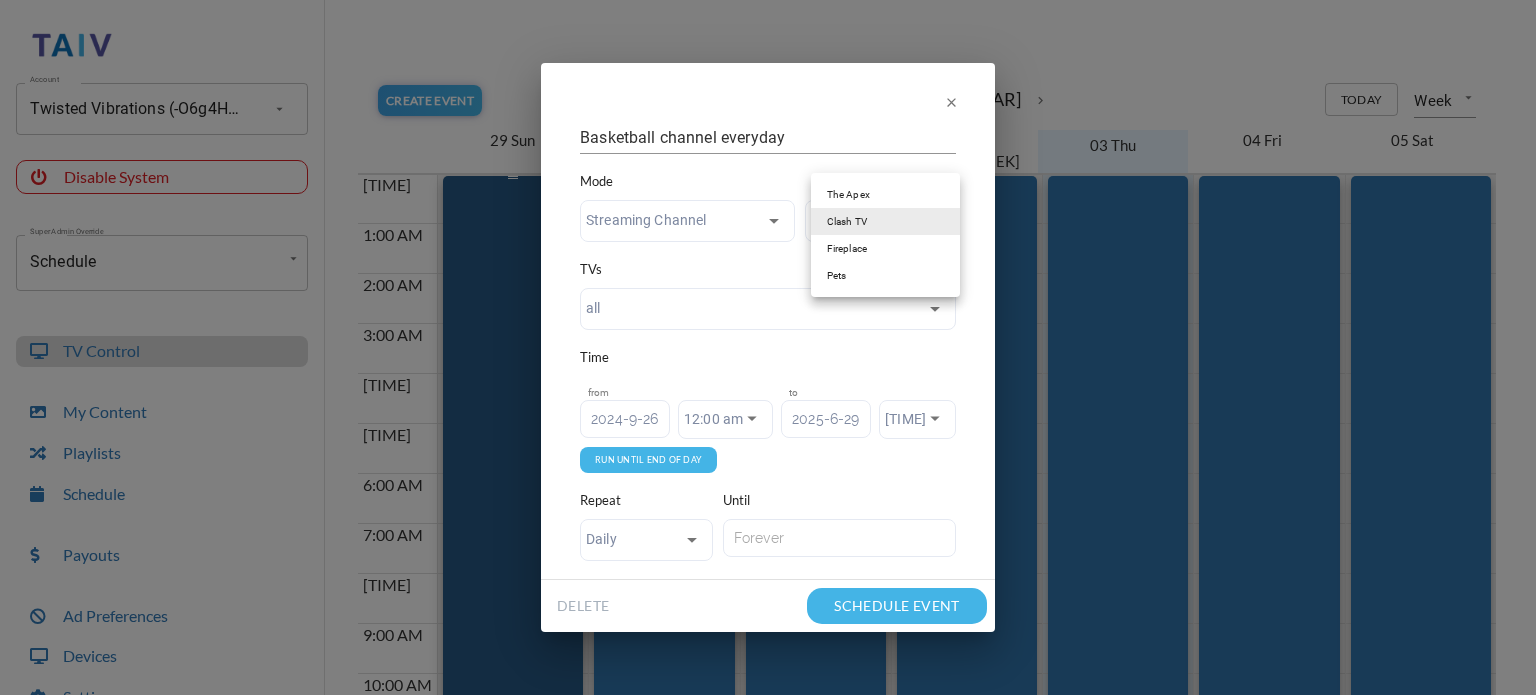 click on "Account [BUSINESS NAME] Account Disable System Super Admin Override Schedule Schedule Mode Mode TV Control My Content Playlists Schedule Payouts Ad Preferences Devices Settings Super Admin Dashboard Ad Manager Log Out Create Event keyboard_arrow_left [MONTH] [DAY] [YEAR] keyboard_arrow_right Today Week week [NUMBER] Sun [DAY] Mon [DAY] Tue [DAY] Wed [DAY] Thu [DAY] Fri [DAY] Sat [TIME] [TIME] [TIME] [TIME] [TIME] [TIME] [TIME] [TIME] [TIME] [TIME] [TIME] [TIME] [TIME] [TIME] [TIME] [TIME] [TIME] [TIME] [TIME] [TIME] [TIME] [TIME] [TIME] [TIME] [TIME] Streaming Channel - Clash TV [TIME] — [TIME] Streaming Channel - Clash TV [TIME] — [TIME] Streaming Channel - Clash TV [TIME] — [TIME] Streaming Channel - Clash TV [TIME] — [TIME] Streaming Channel - Clash TV [TIME] — [TIME] Streaming Channel - Clash TV [TIME] — [TIME] Streaming Channel - Clash TV [TIME] — [TIME] Basketball channel everyday Mode Streaming Channel Taiv Content Mode Clash TV clash TVs all to" at bounding box center [768, 348] 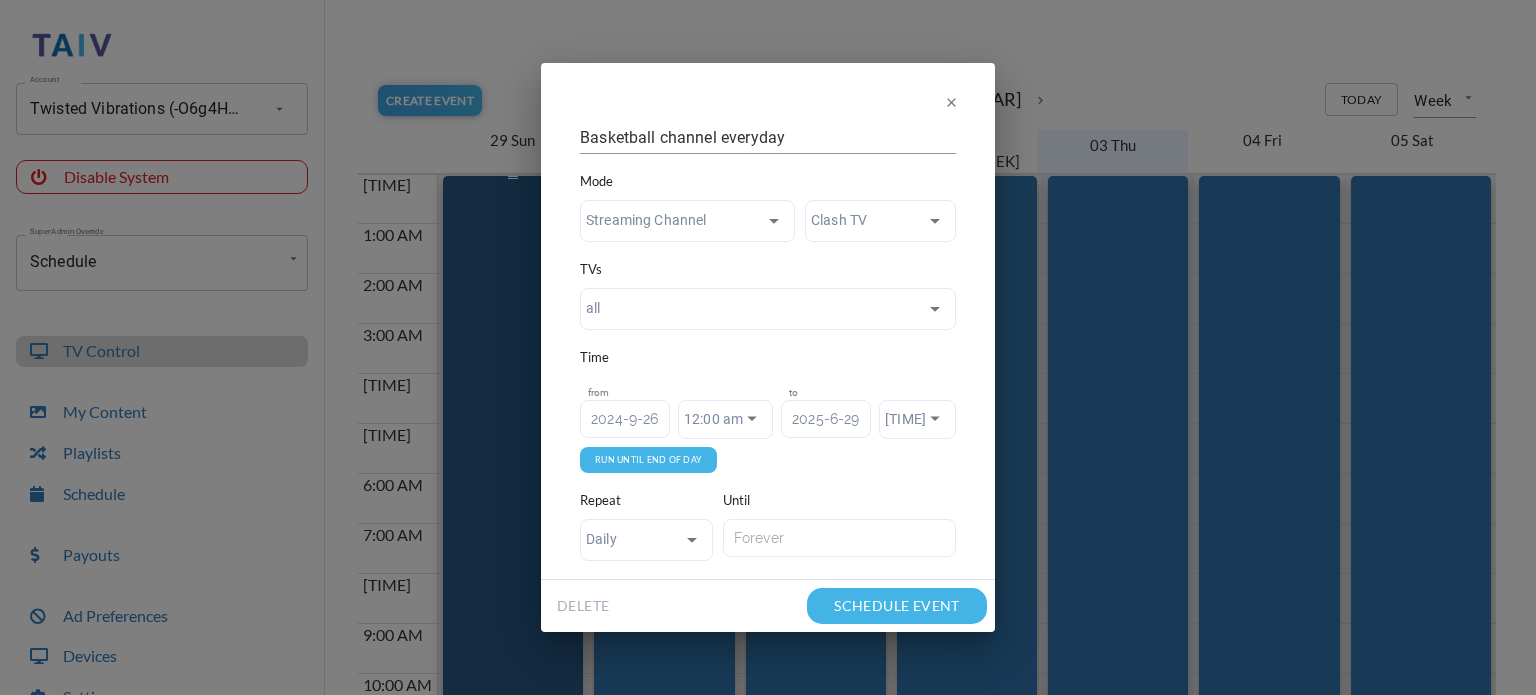 click on "Account [BUSINESS NAME] Account Disable System Super Admin Override Schedule Schedule Mode Mode TV Control My Content Playlists Schedule Payouts Ad Preferences Devices Settings Super Admin Dashboard Ad Manager Log Out Create Event keyboard_arrow_left [MONTH] [DAY] [YEAR] keyboard_arrow_right Today Week week [NUMBER] Sun [DAY] Mon [DAY] Tue [DAY] Wed [DAY] Thu [DAY] Fri [DAY] Sat [TIME] [TIME] [TIME] [TIME] [TIME] [TIME] [TIME] [TIME] [TIME] [TIME] [TIME] [TIME] [TIME] [TIME] [TIME] [TIME] [TIME] [TIME] [TIME] [TIME] [TIME] [TIME] [TIME] [TIME] [TIME] Streaming Channel - Clash TV [TIME] — [TIME] Streaming Channel - Clash TV [TIME] — [TIME] Streaming Channel - Clash TV [TIME] — [TIME] Streaming Channel - Clash TV [TIME] — [TIME] Streaming Channel - Clash TV [TIME] — [TIME] Streaming Channel - Clash TV [TIME] — [TIME] Streaming Channel - Clash TV [TIME] — [TIME] Basketball channel everyday Mode Streaming Channel Taiv Content Mode Clash TV clash TVs all to" at bounding box center [768, 348] 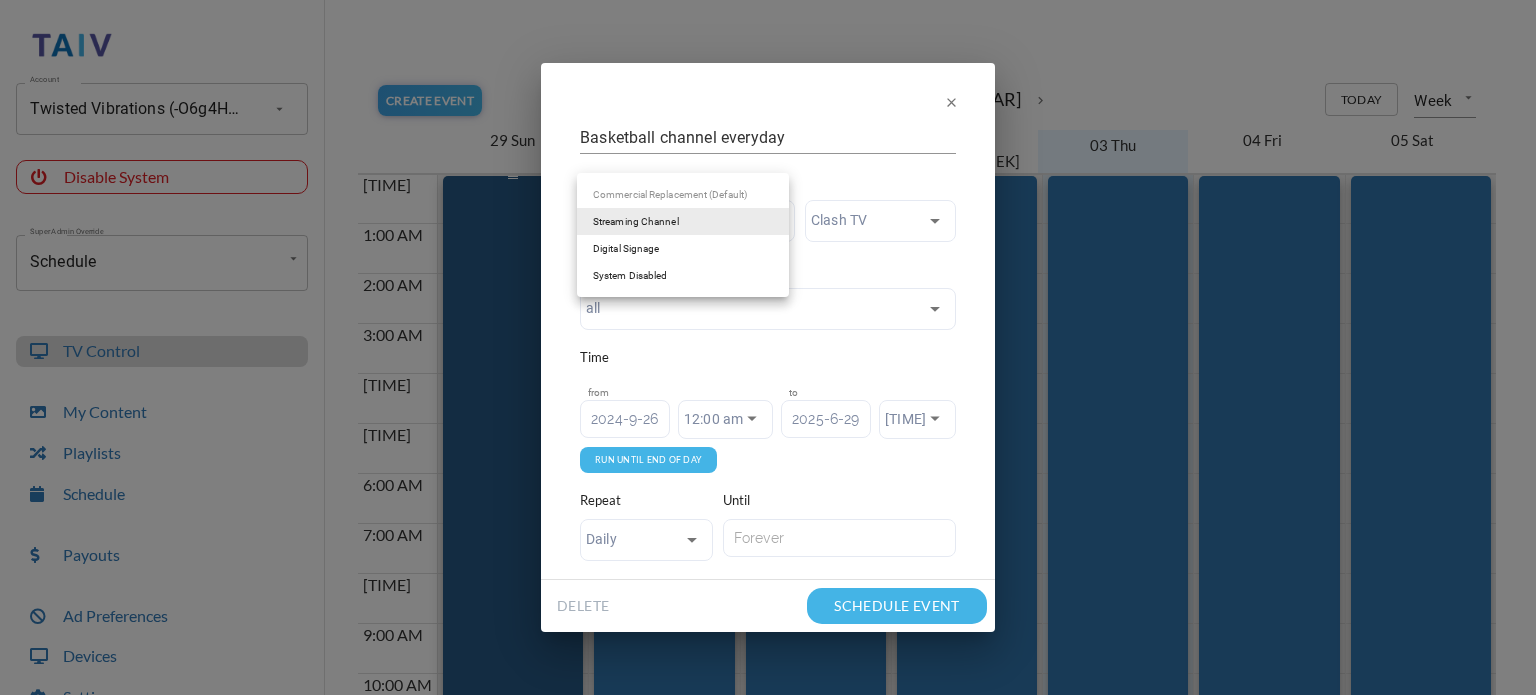 click at bounding box center (768, 347) 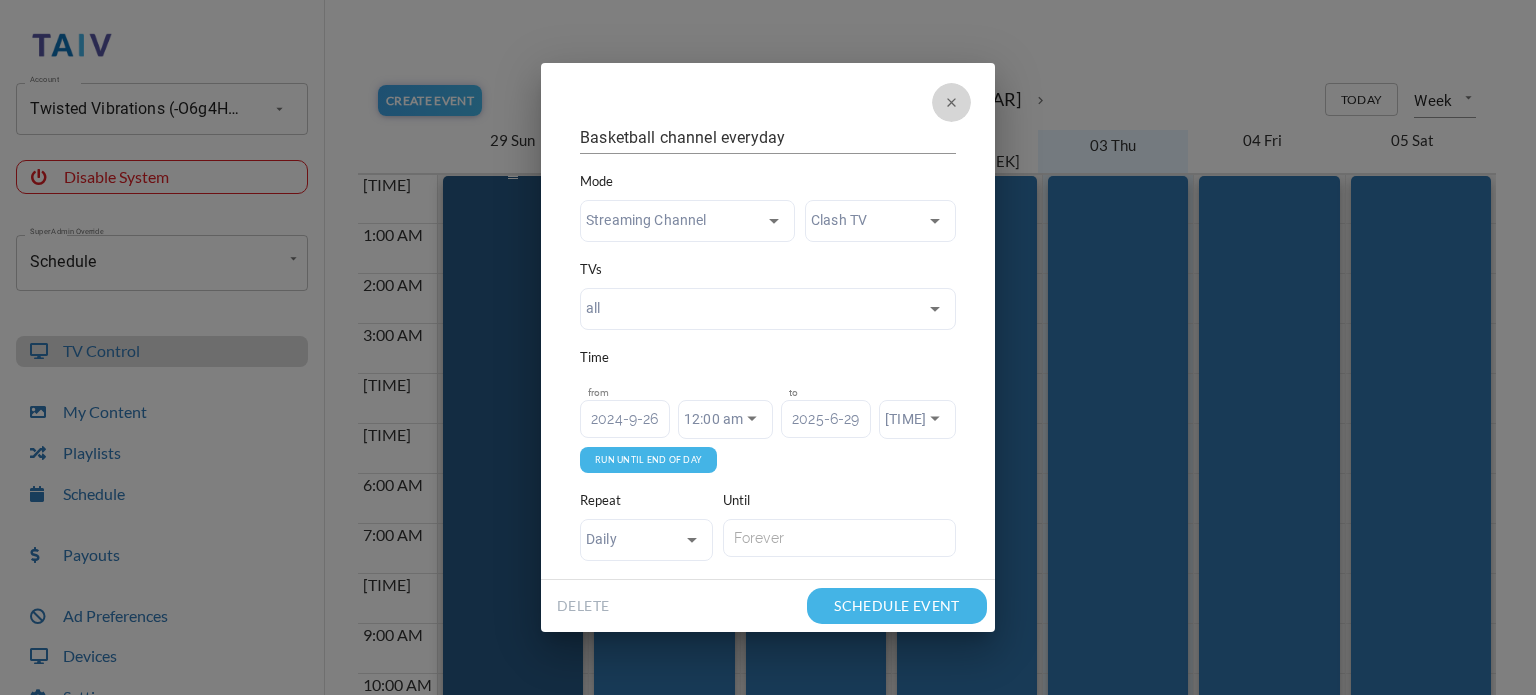 click at bounding box center [951, 102] 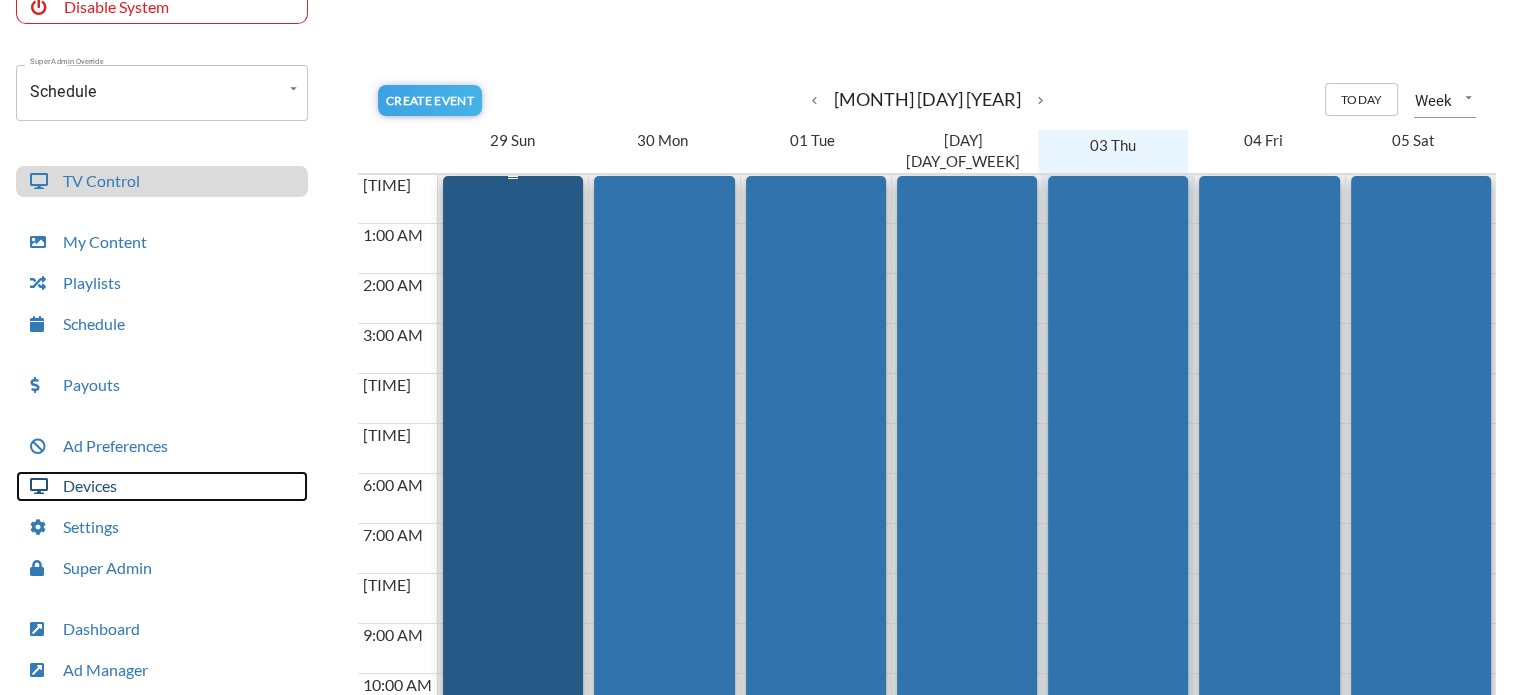click on "Devices" at bounding box center (162, 486) 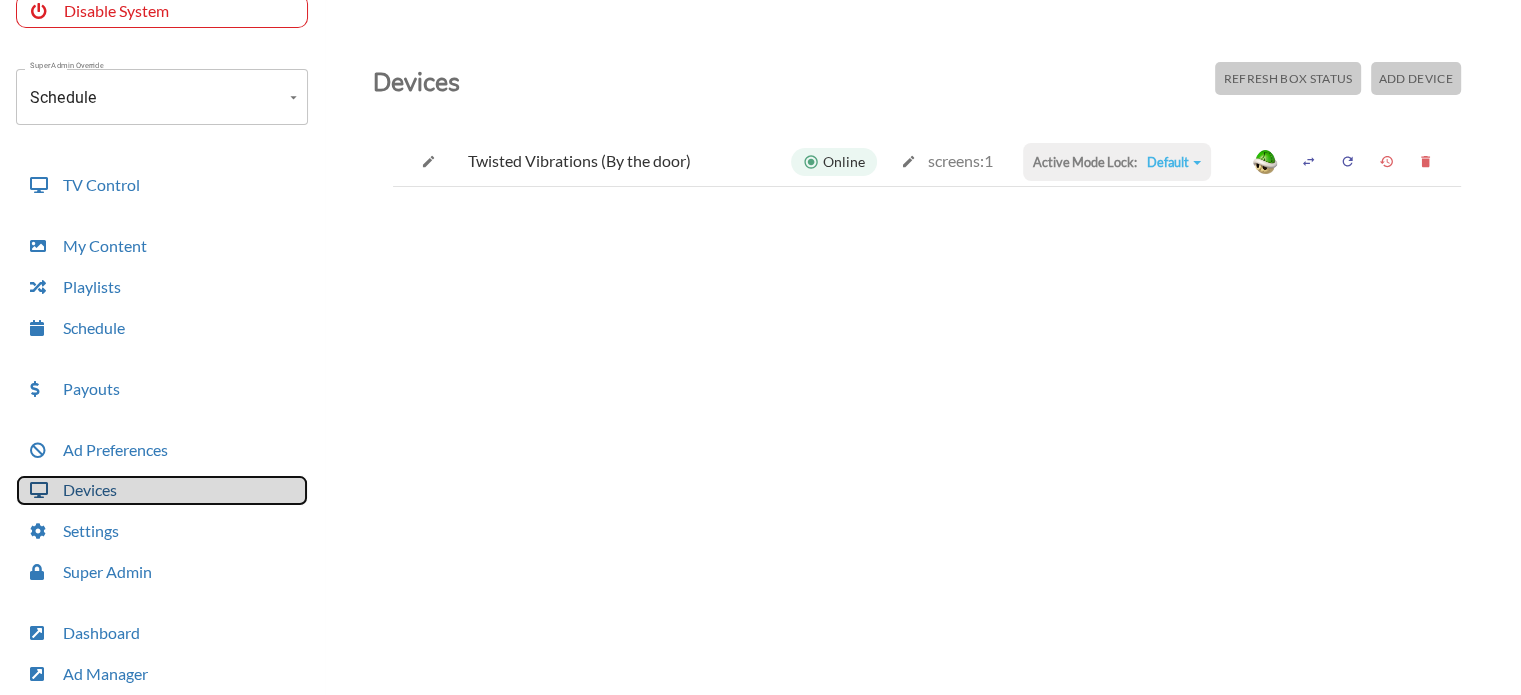 scroll, scrollTop: 174, scrollLeft: 0, axis: vertical 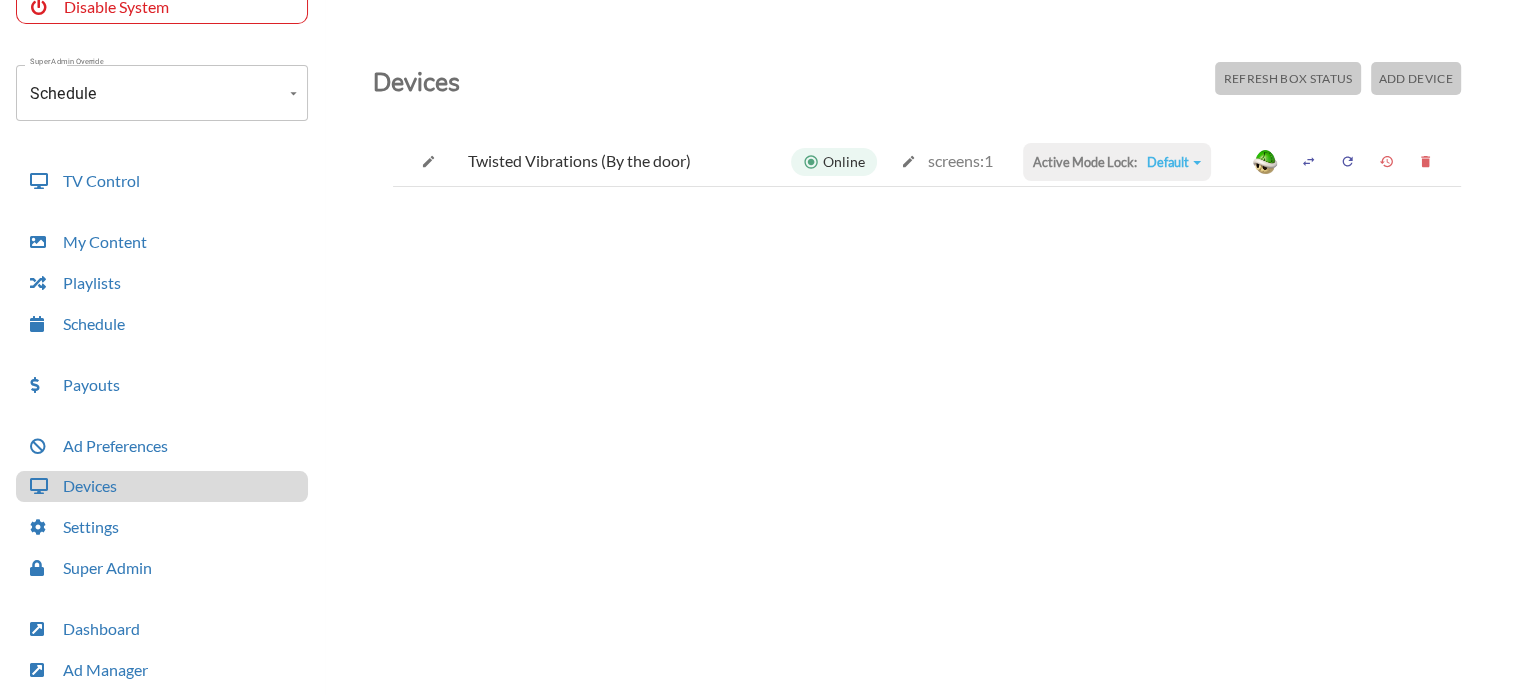 click on "Default" at bounding box center [1174, 162] 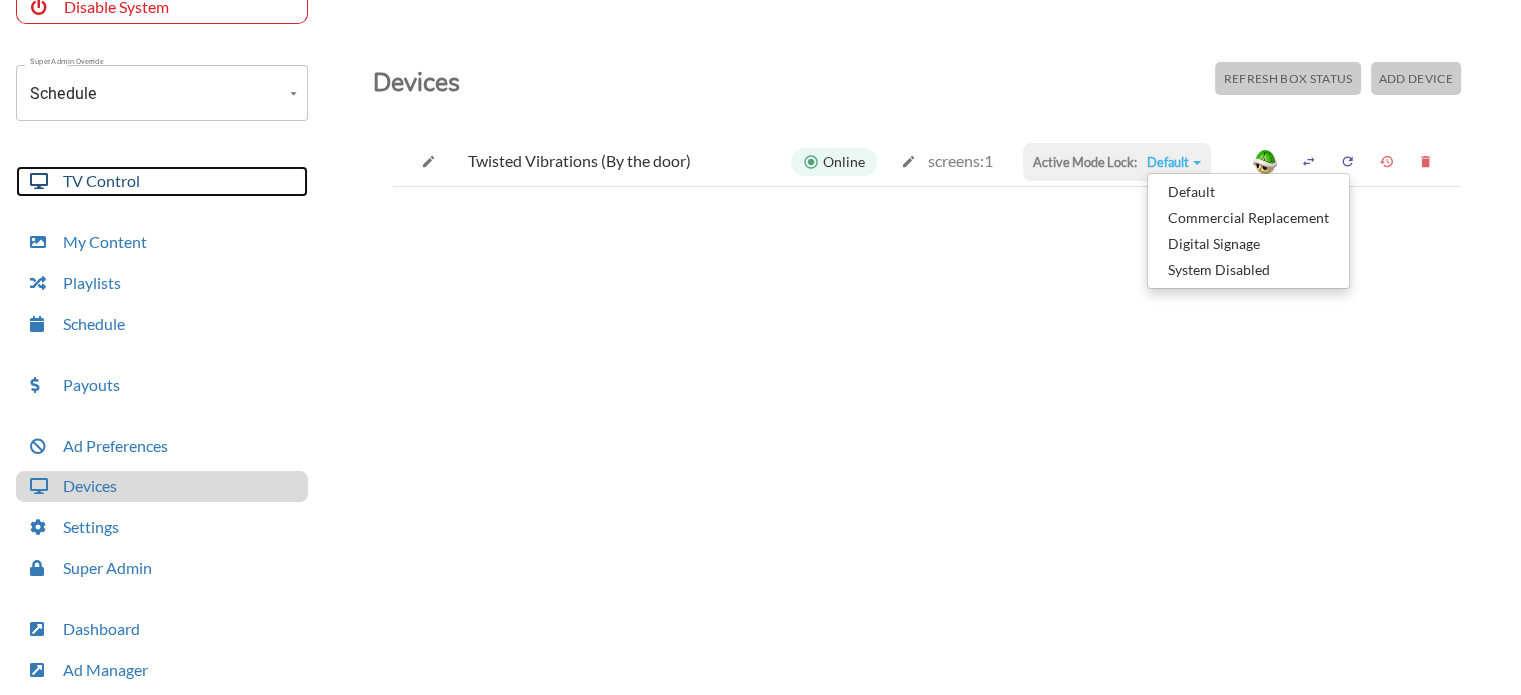 click on "TV Control" at bounding box center (162, 181) 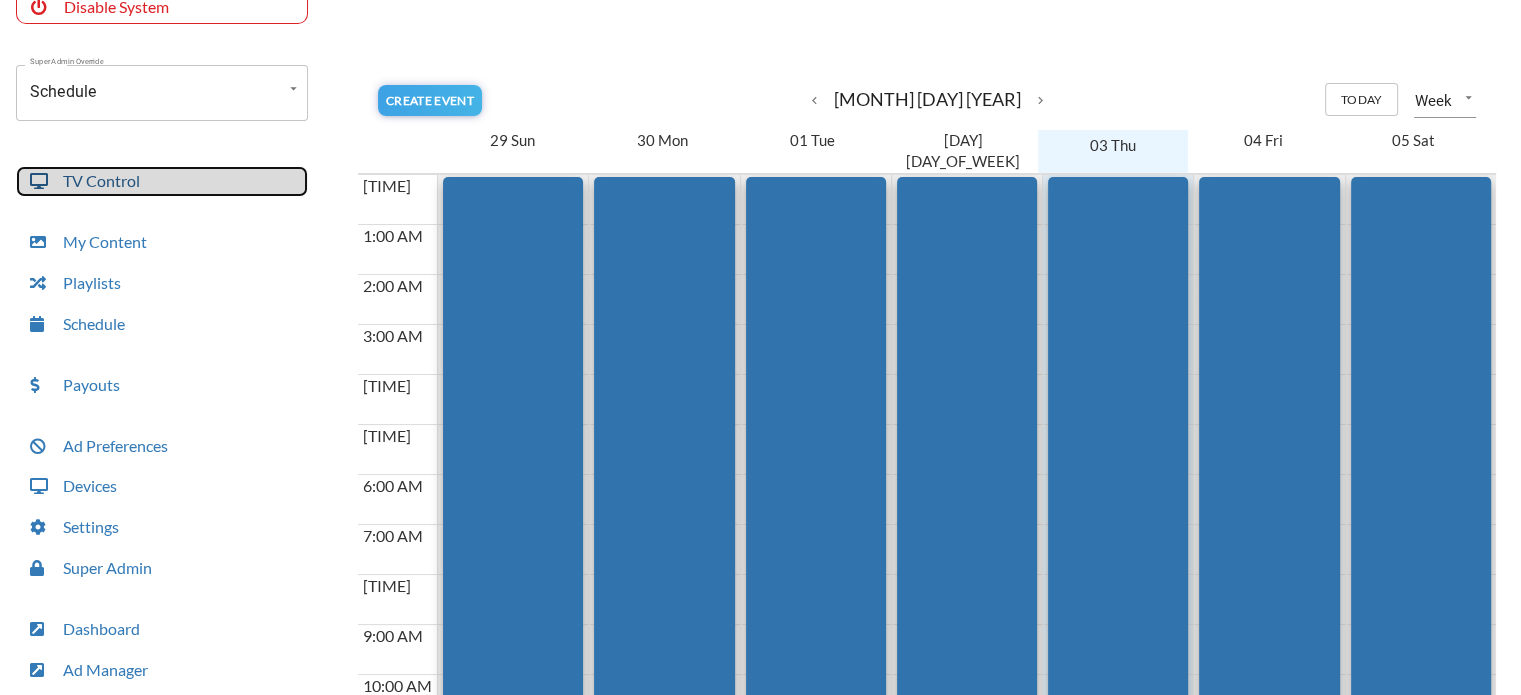 scroll, scrollTop: 0, scrollLeft: 0, axis: both 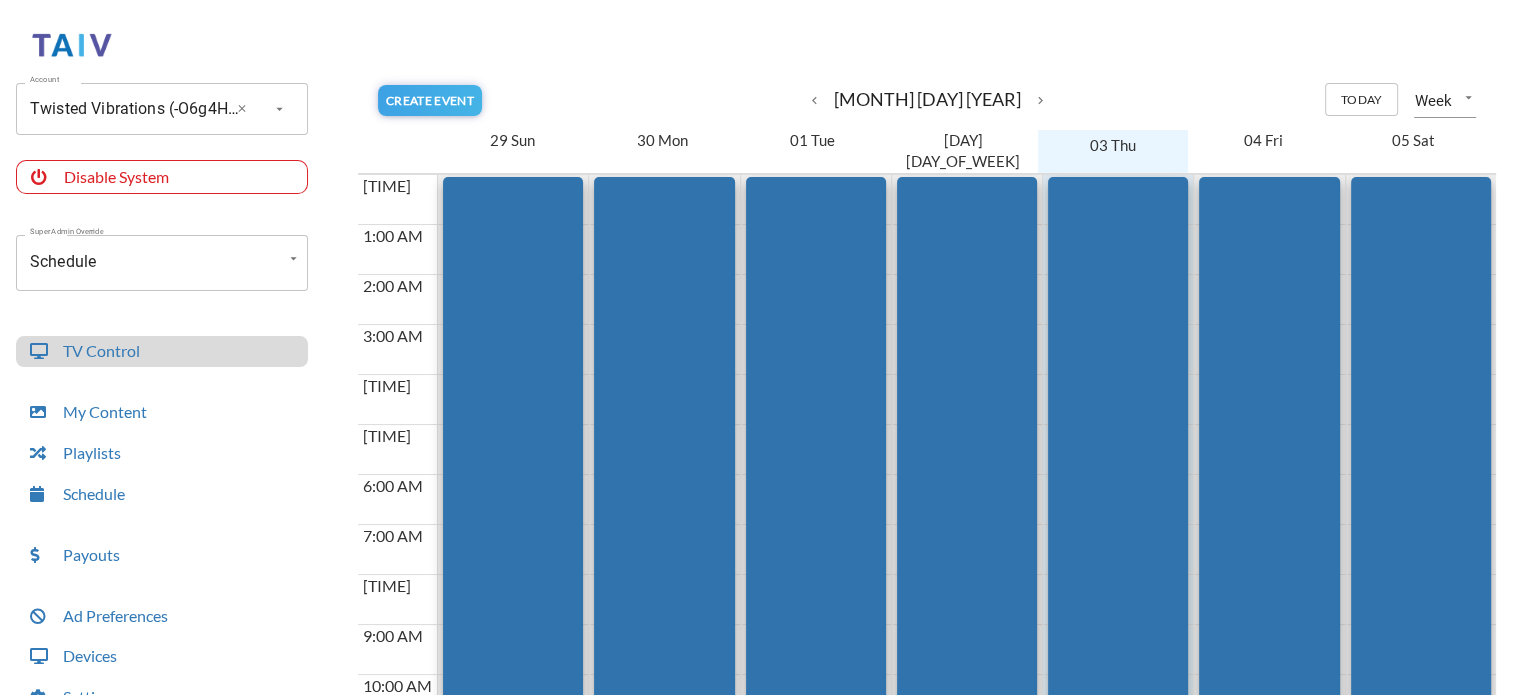 click on "Twisted Vibrations (-O6g4HS4rrRI_QbU5PFj)" at bounding box center [134, 109] 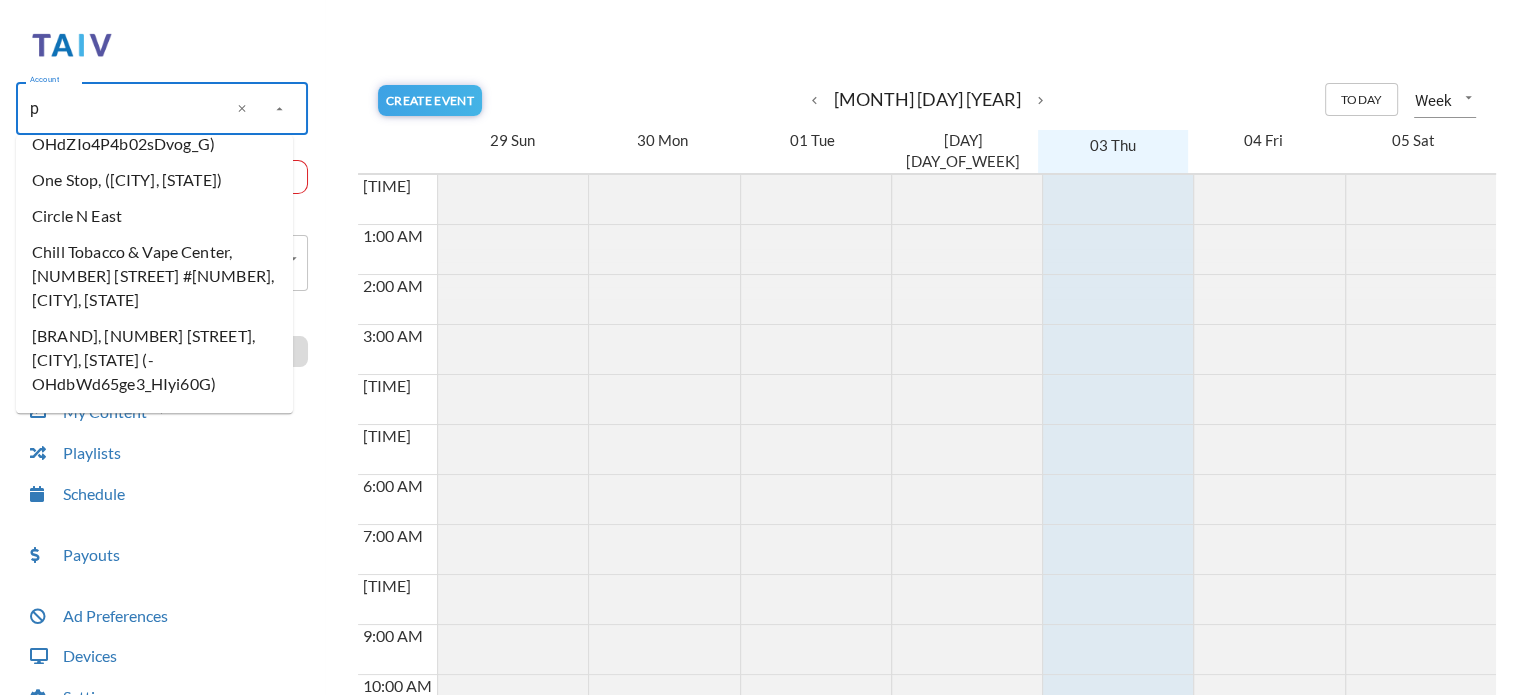 scroll, scrollTop: 0, scrollLeft: 0, axis: both 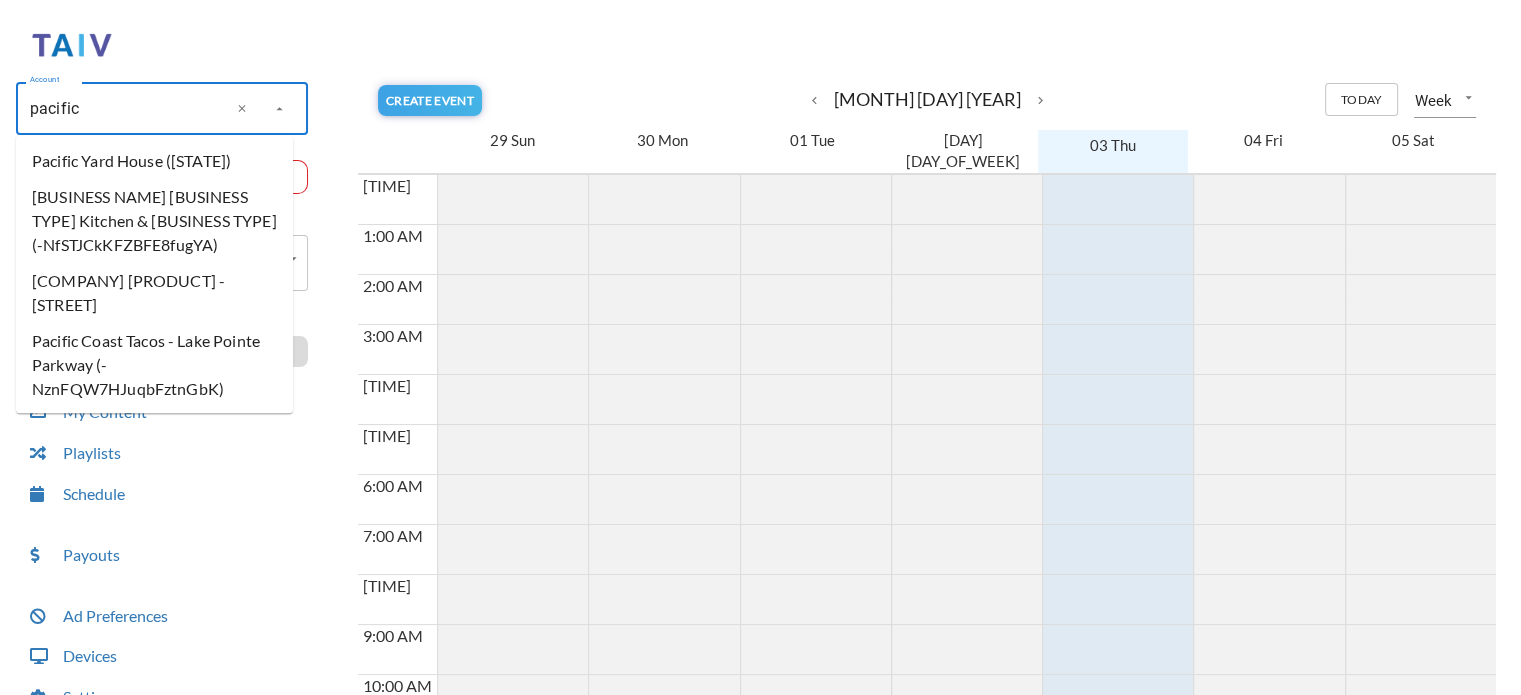 click on "Pacific Yard House ([STATE])" at bounding box center (154, 161) 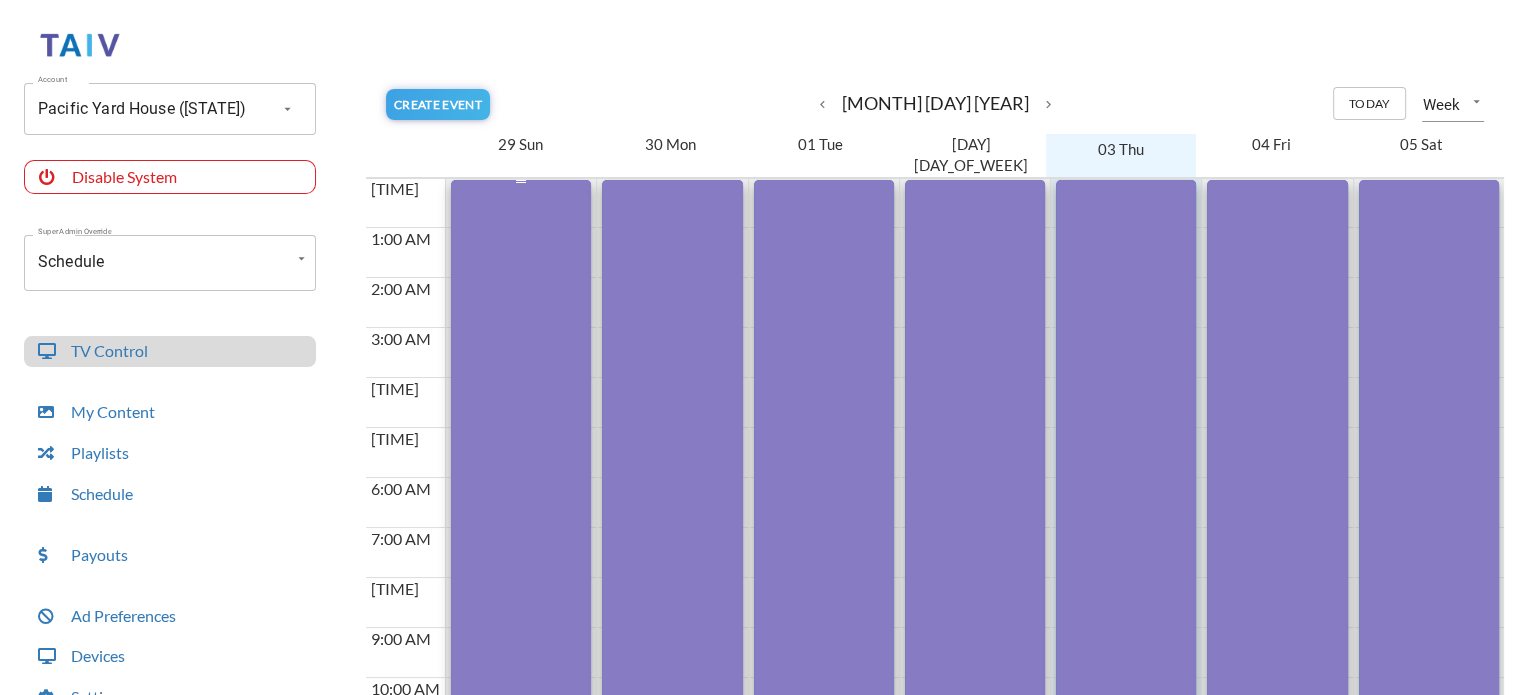 scroll, scrollTop: 0, scrollLeft: 0, axis: both 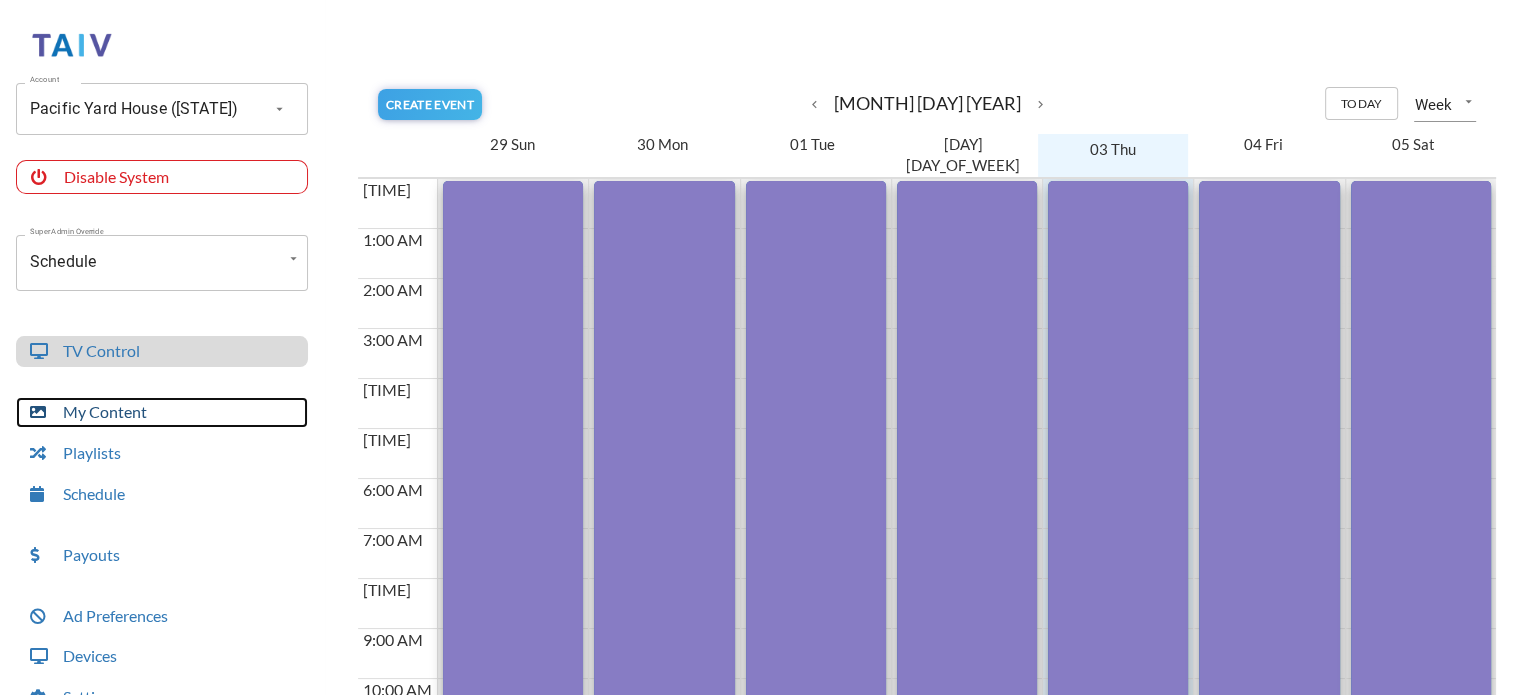 click on "My Content" at bounding box center [162, 412] 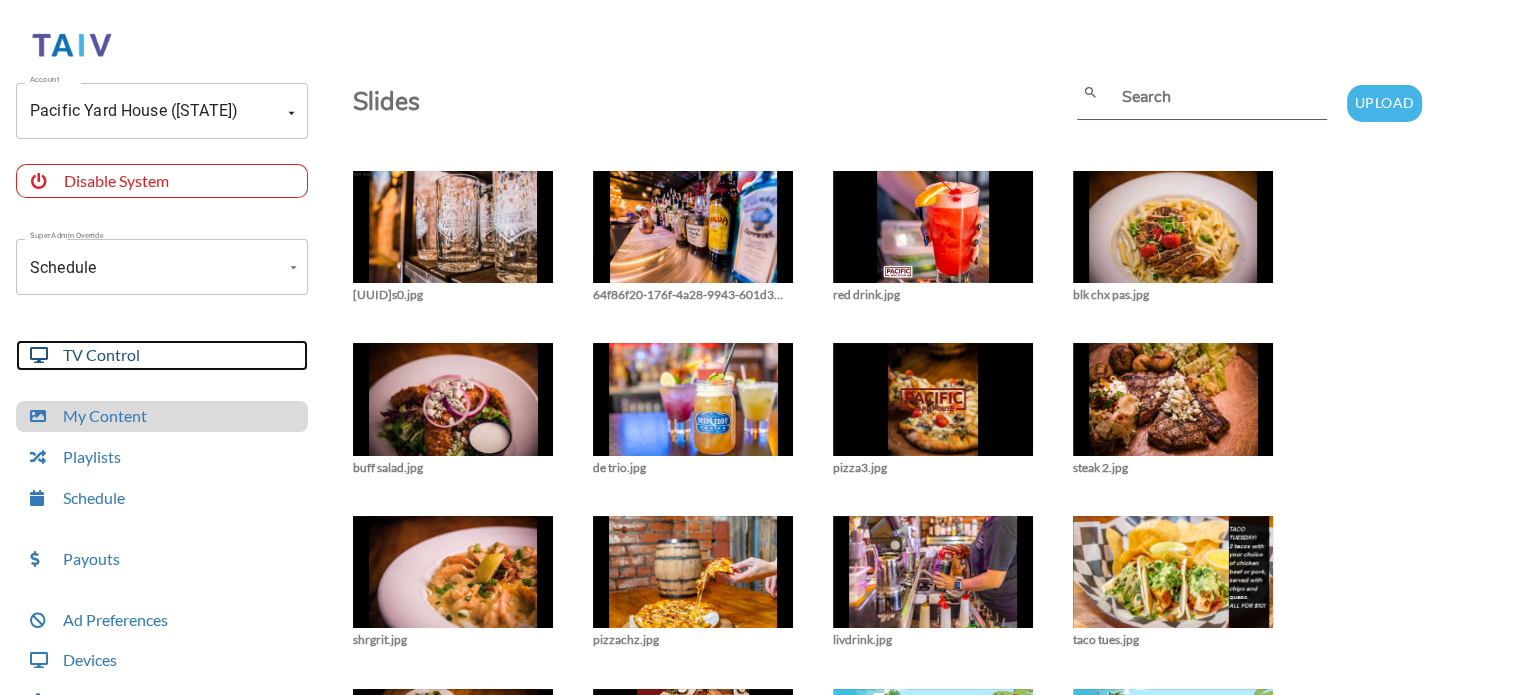 click on "TV Control" at bounding box center [162, 355] 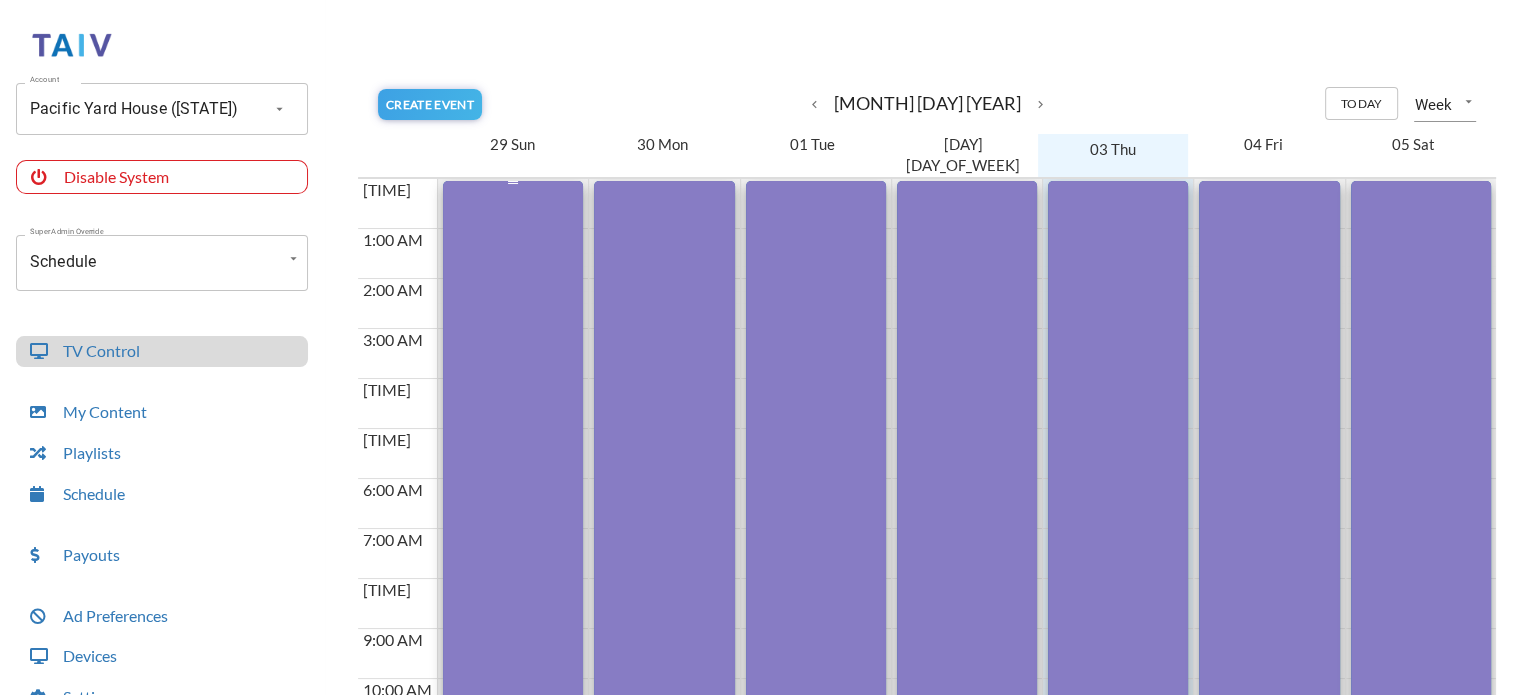 click on "[TIME] — [TIME] Digital Signage" at bounding box center (513, 781) 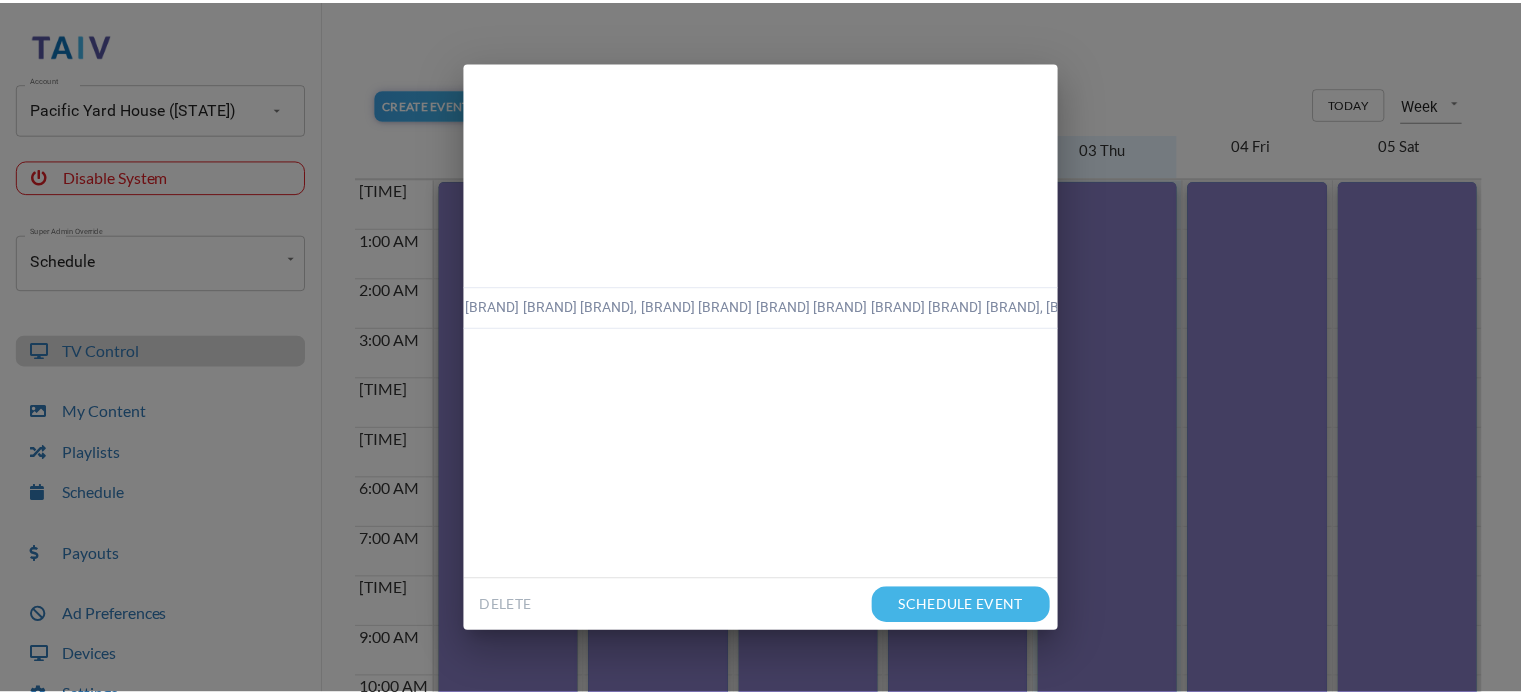 scroll, scrollTop: 0, scrollLeft: 0, axis: both 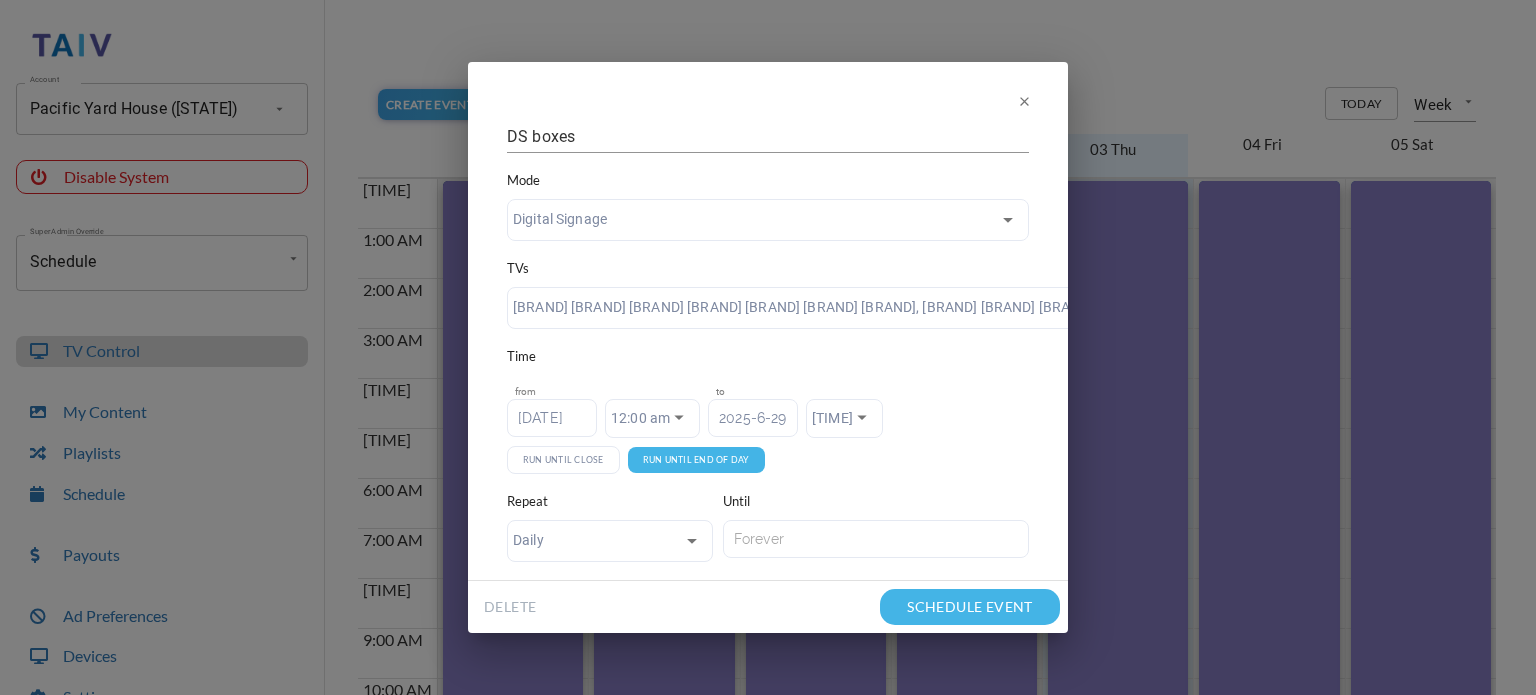 click on "Account Pacific Yard House (-NeOhw1clb84YZ6v0_bW) Account Disable System Super Admin Override Schedule Schedule Mode Mode TV Control My Content Playlists Schedule Payouts Ad Preferences Devices Settings Super Admin Dashboard Ad Manager Log Out Create Event keyboard_arrow_left Jul 03 2025 keyboard_arrow_right Today Week week 29 Sun 30 Mon 01 Tue 02 Wed 03 Thu 04 Fri 05 Sat 12:00 AM 1:00 AM 2:00 AM 3:00 AM 4:00 AM 5:00 AM 6:00 AM 7:00 AM 8:00 AM 9:00 AM 10:00 AM 11:00 AM 12:00 PM 1:00 PM 2:00 PM 3:00 PM 4:00 PM 5:00 PM 6:00 PM 7:00 PM 8:00 PM 9:00 PM 10:00 PM 11:00 PM 12:00 AM — 11:59 PM Digital Signage 12:00 AM — 11:59 PM Digital Signage 12:00 AM — 11:59 PM Digital Signage 12:00 AM — 11:59 PM Digital Signage 12:00 AM — 11:59 PM Digital Signage 12:00 AM — 11:59 PM Digital Signage 12:00 AM — 11:59 PM Digital Signage DS boxes Mode Digital Signage Only Signage TVs c86314713a7c,c8631471f011,c8631473d562,c8631473d6c6 Time from 2025-3-31 12:00 am 12:00 am to 2025-6-29 11:59 pm 11:59 pm Run Until Close" at bounding box center [768, 352] 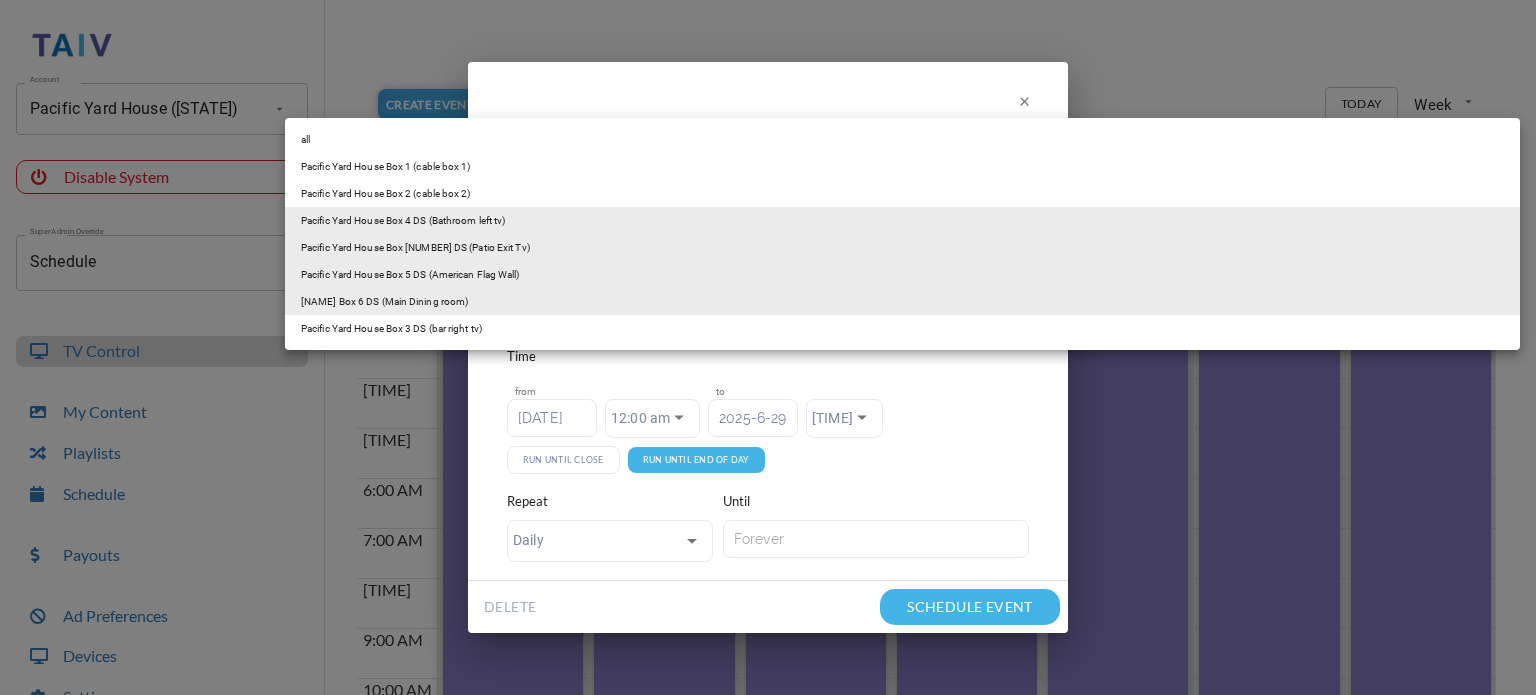 click on "Pacific Yard House Box 3 DS (bar right tv)" at bounding box center [902, 328] 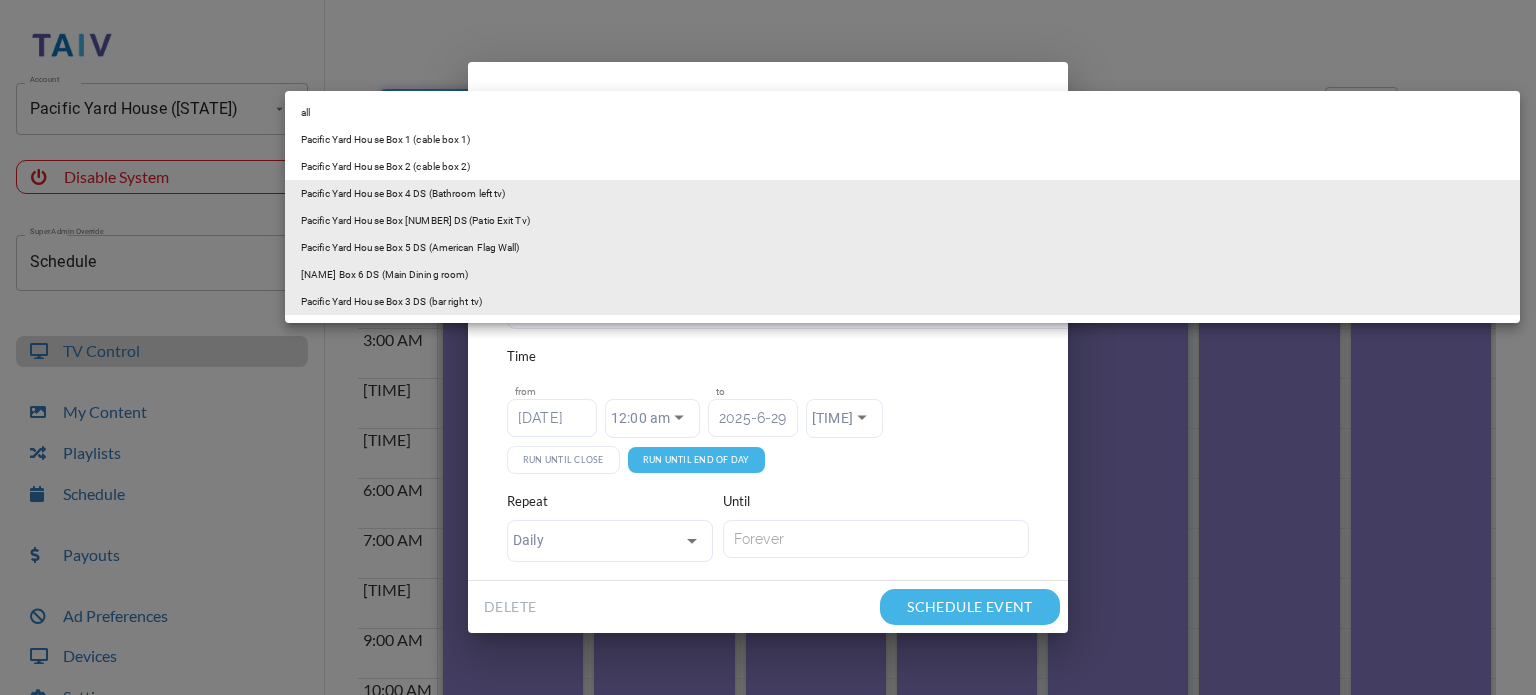 click at bounding box center (768, 347) 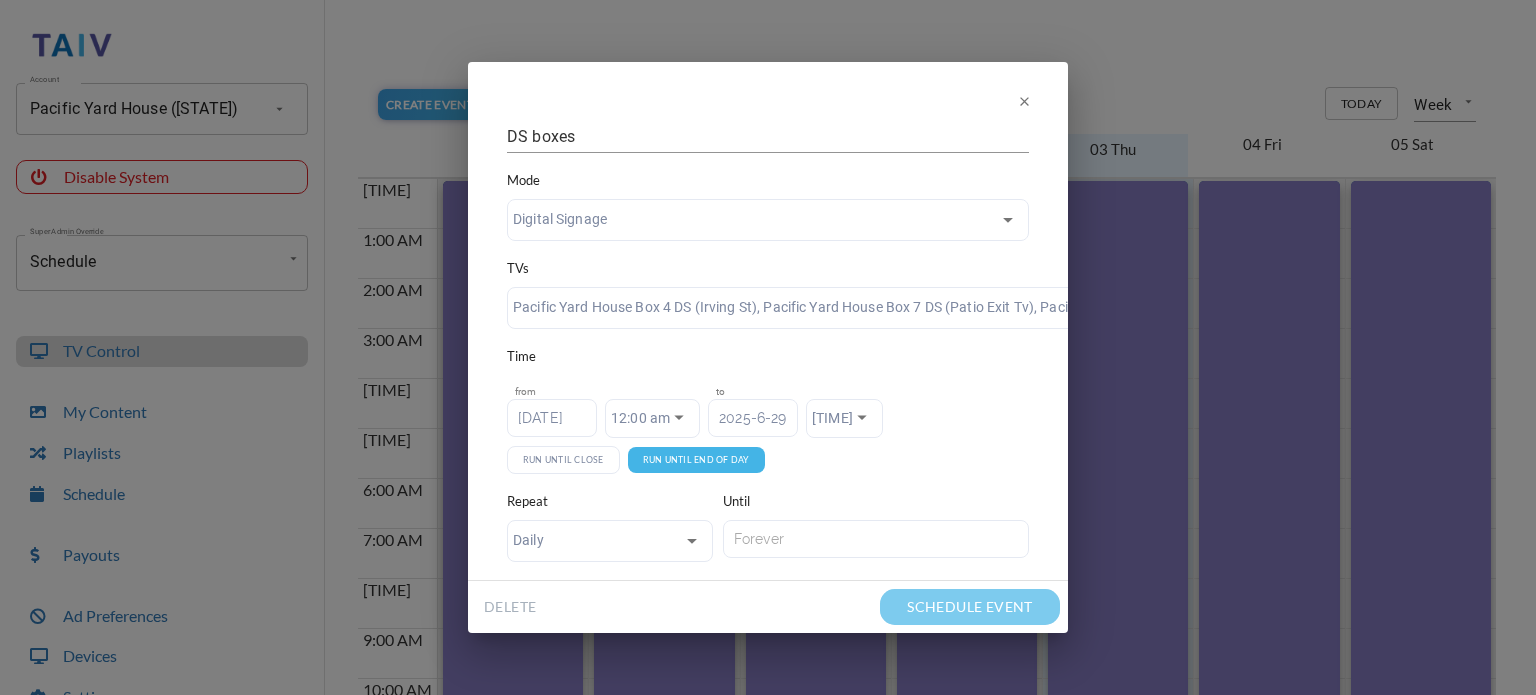 click on "SCHEDULE EVENT" at bounding box center (970, 607) 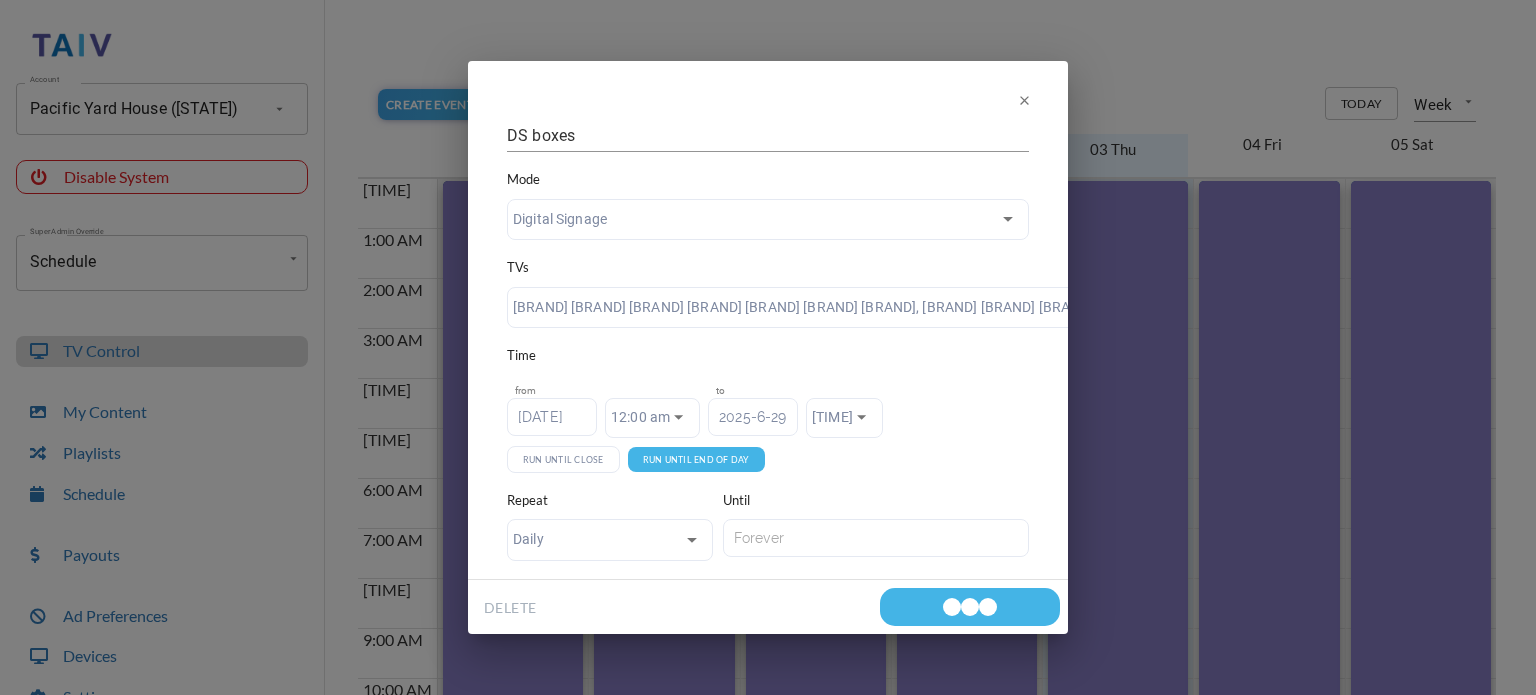 click on "DS boxes Mode Digital Signage Only Signage TVs Pacific Yard House Box 4 DS (Bathroom left tv), Pacific Yard House Box 7 DS (Patio Exit Tv), Pacific Yard House Box 5 DS (American Flag Wall), Pacific Yard House Box 6 DS (Main Dining room) [NUMBER], [NUMBER], [NUMBER], [NUMBER] Time from 2025-3-31 12:00 am 12:00 am to 2025-6-29 11:59 pm 11:59 pm Run Until Close Run Until End Of Day Repeat Daily daily Until DELETE" at bounding box center [768, 347] 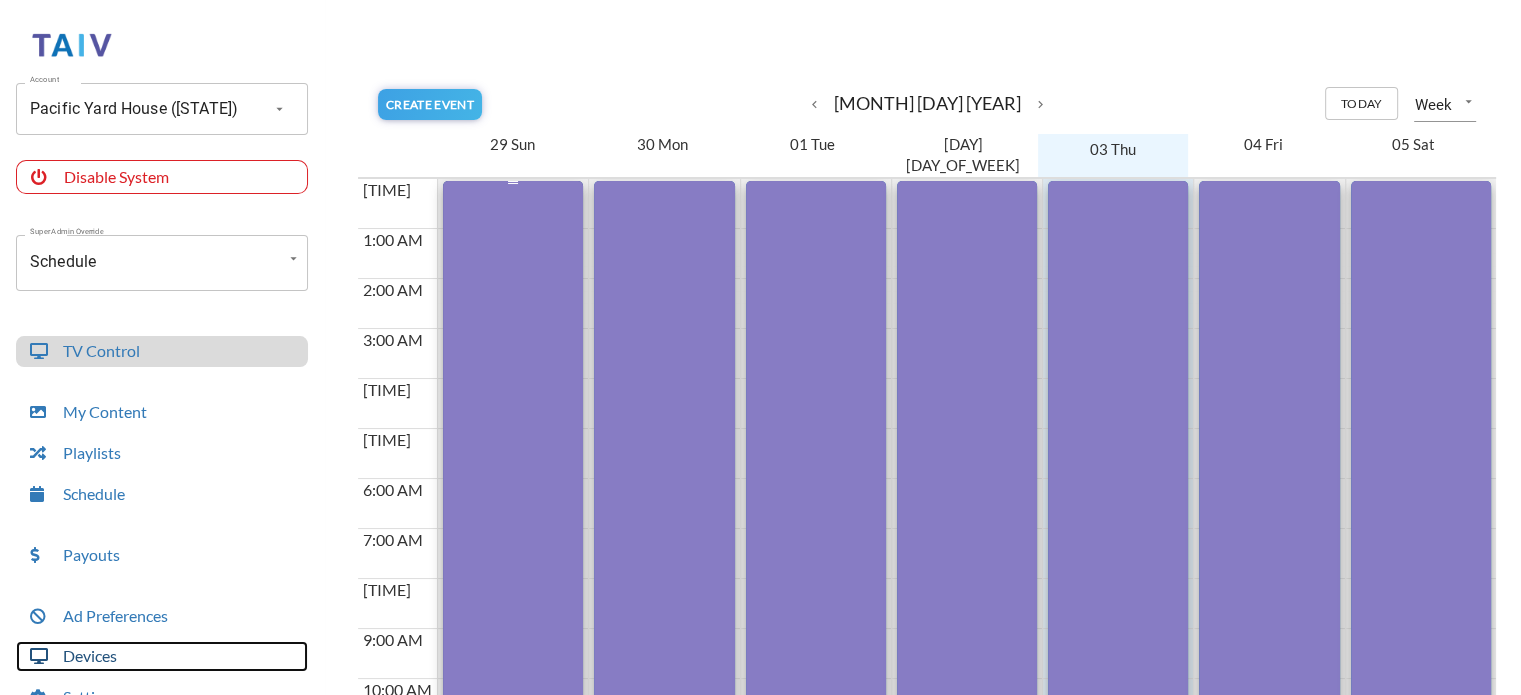 click on "Devices" at bounding box center [162, 656] 